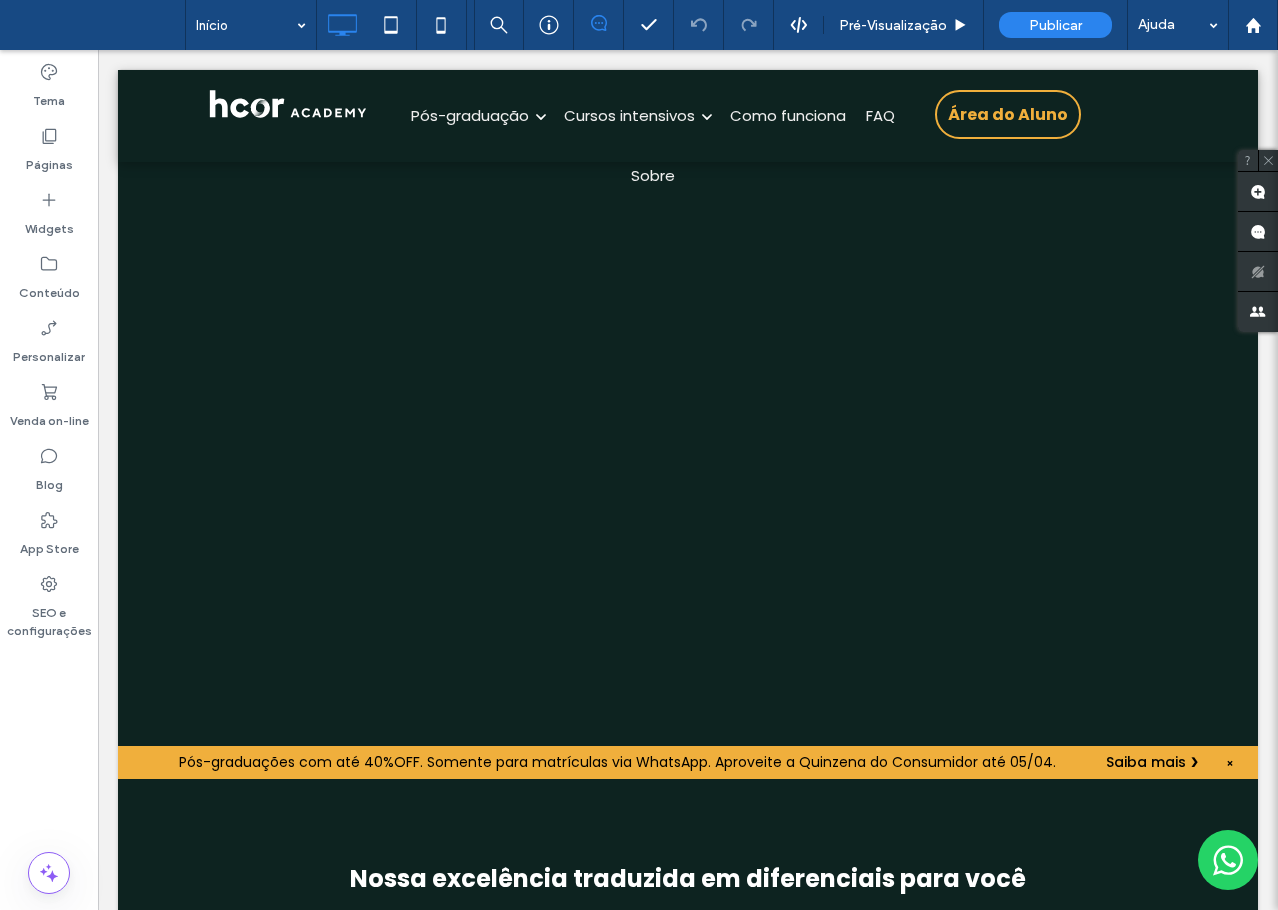 scroll, scrollTop: 0, scrollLeft: 0, axis: both 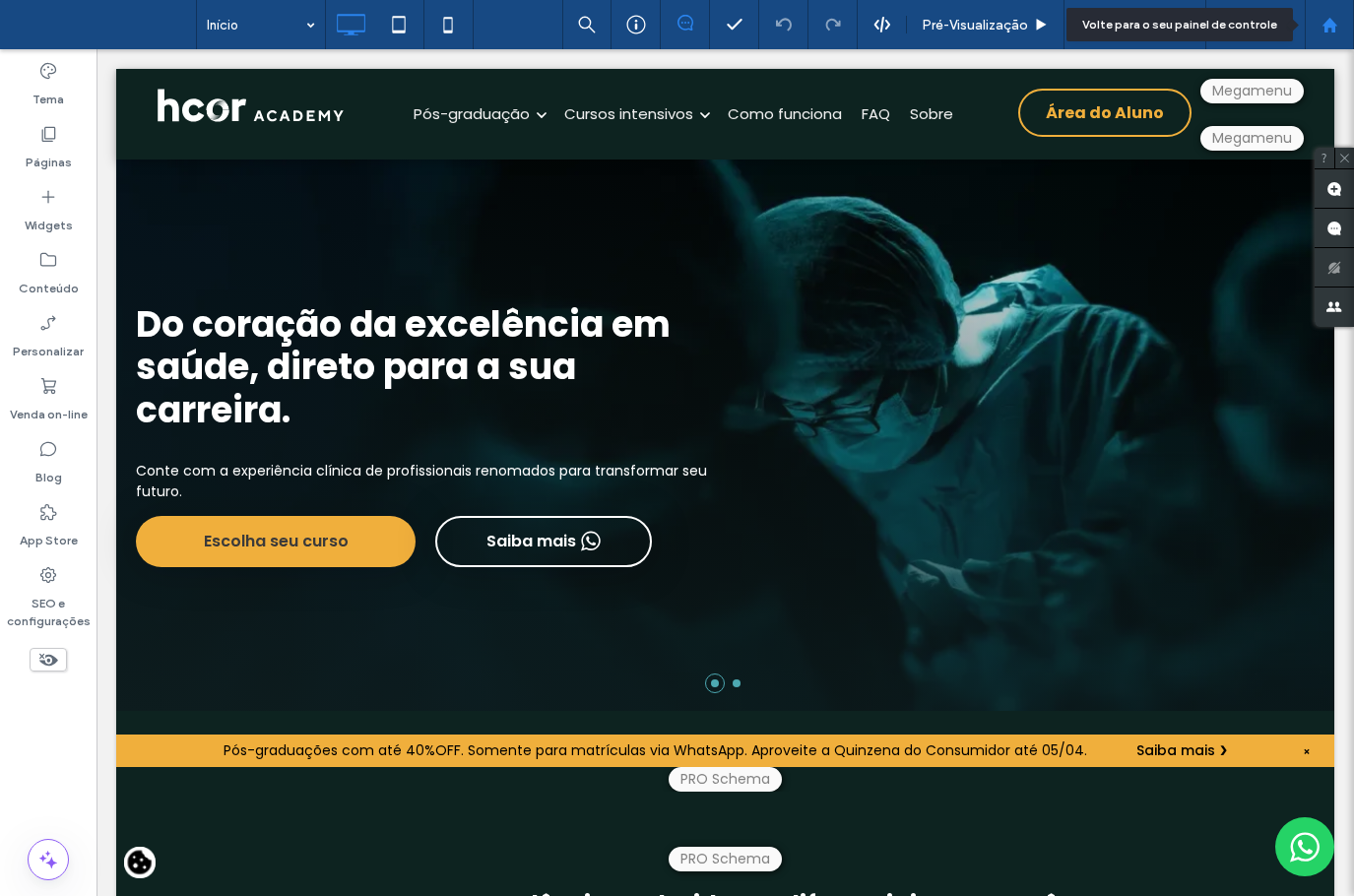 click 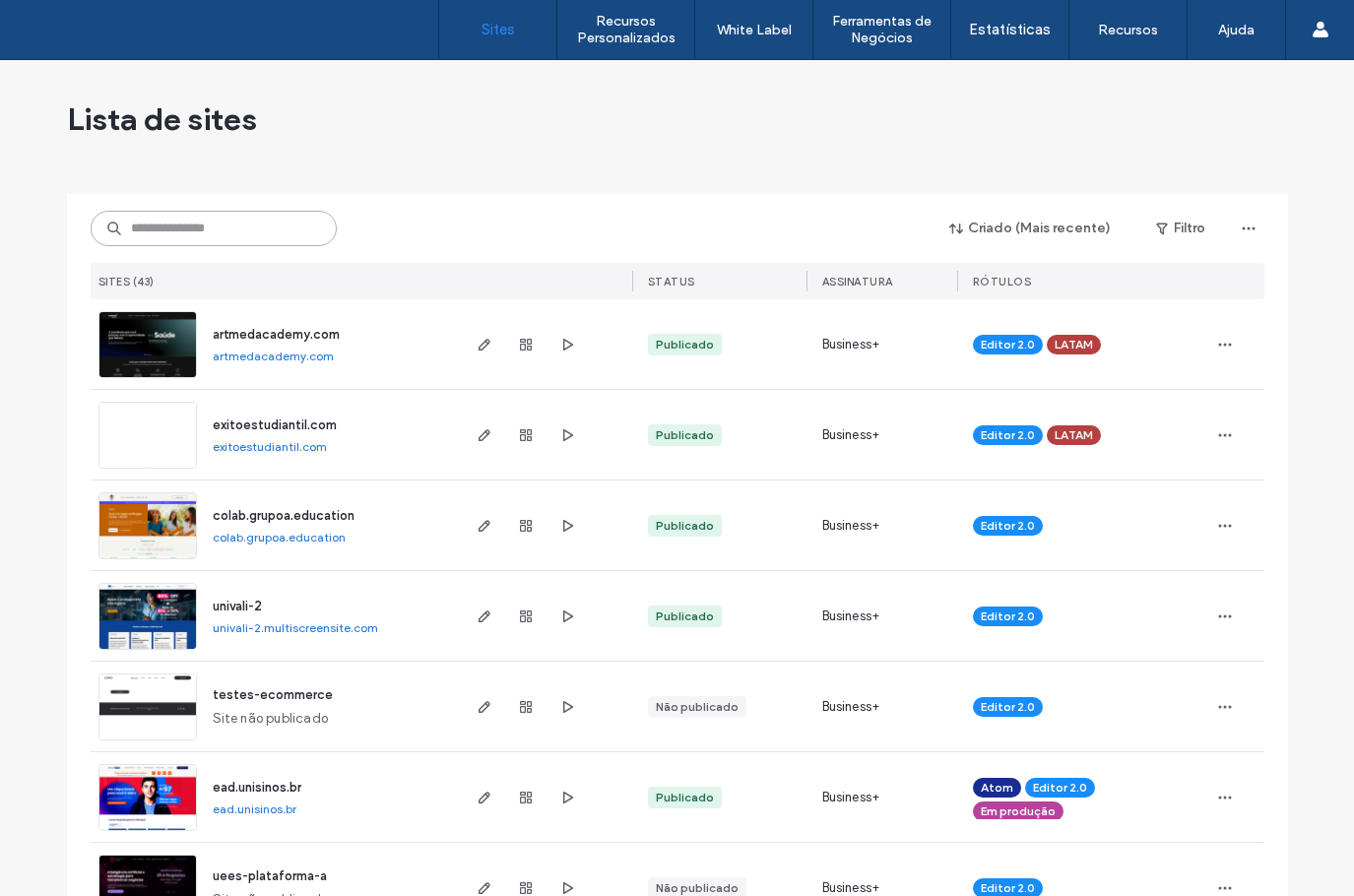 click at bounding box center (214, 228) 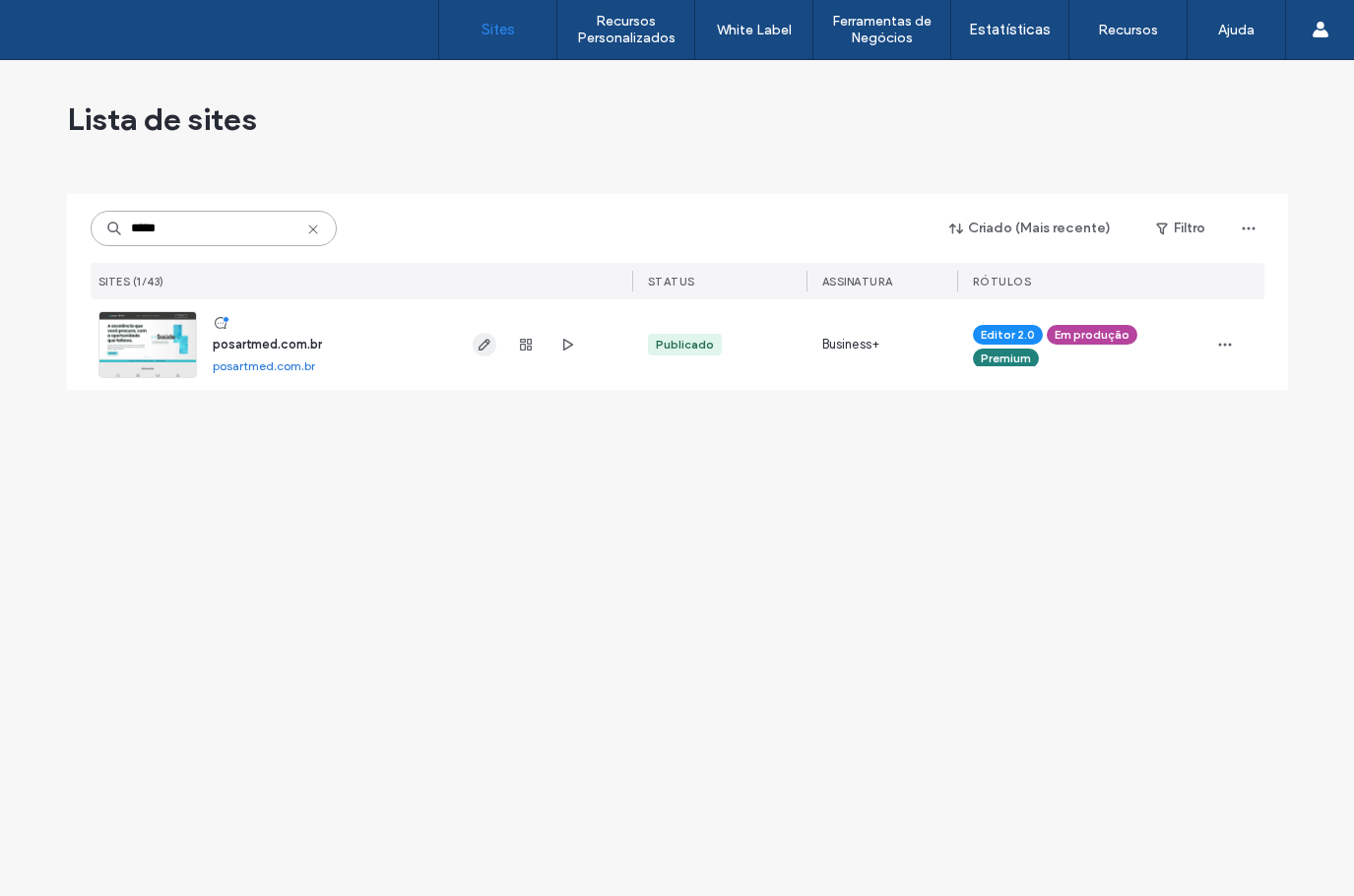 type on "*****" 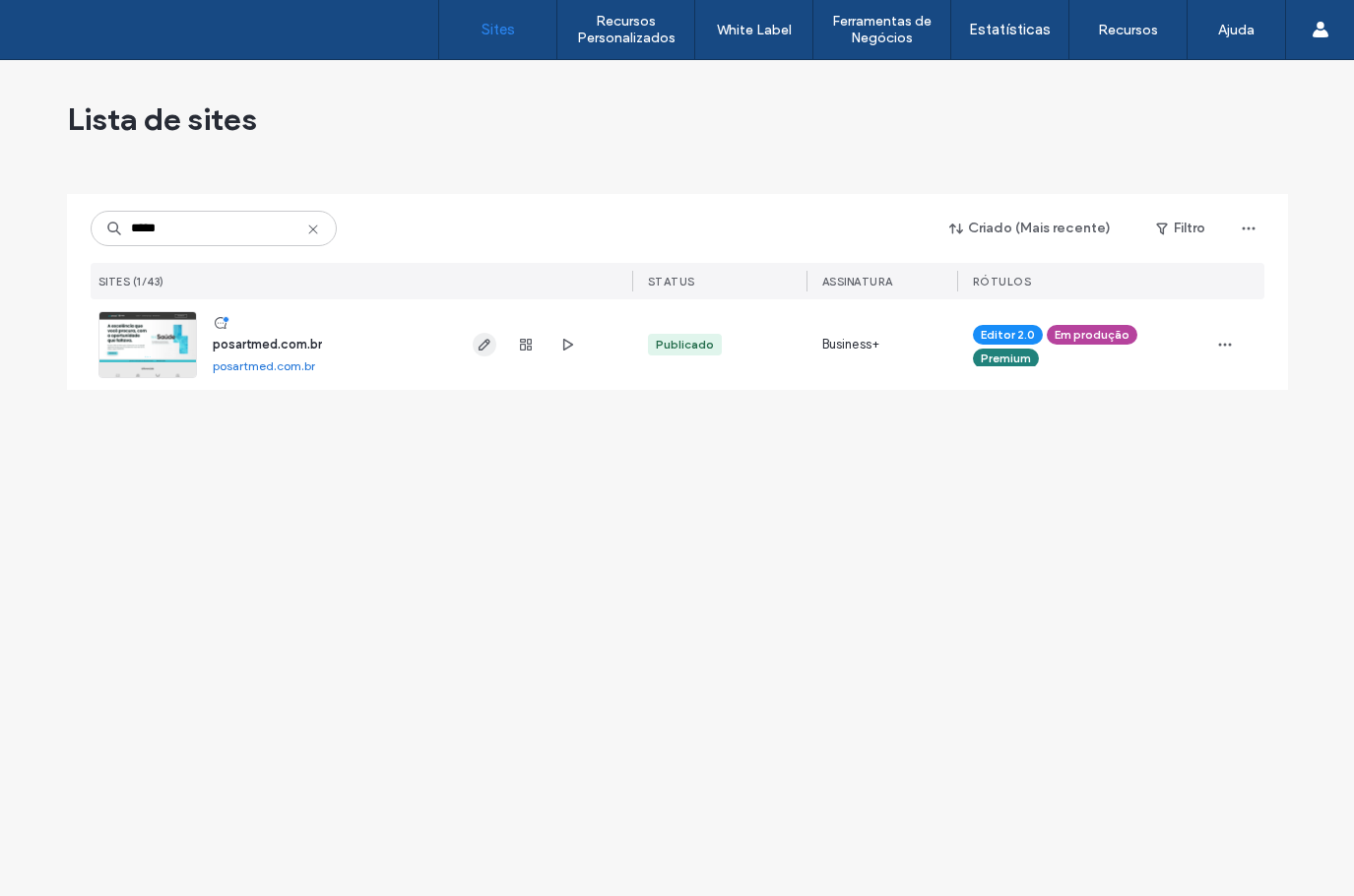 click 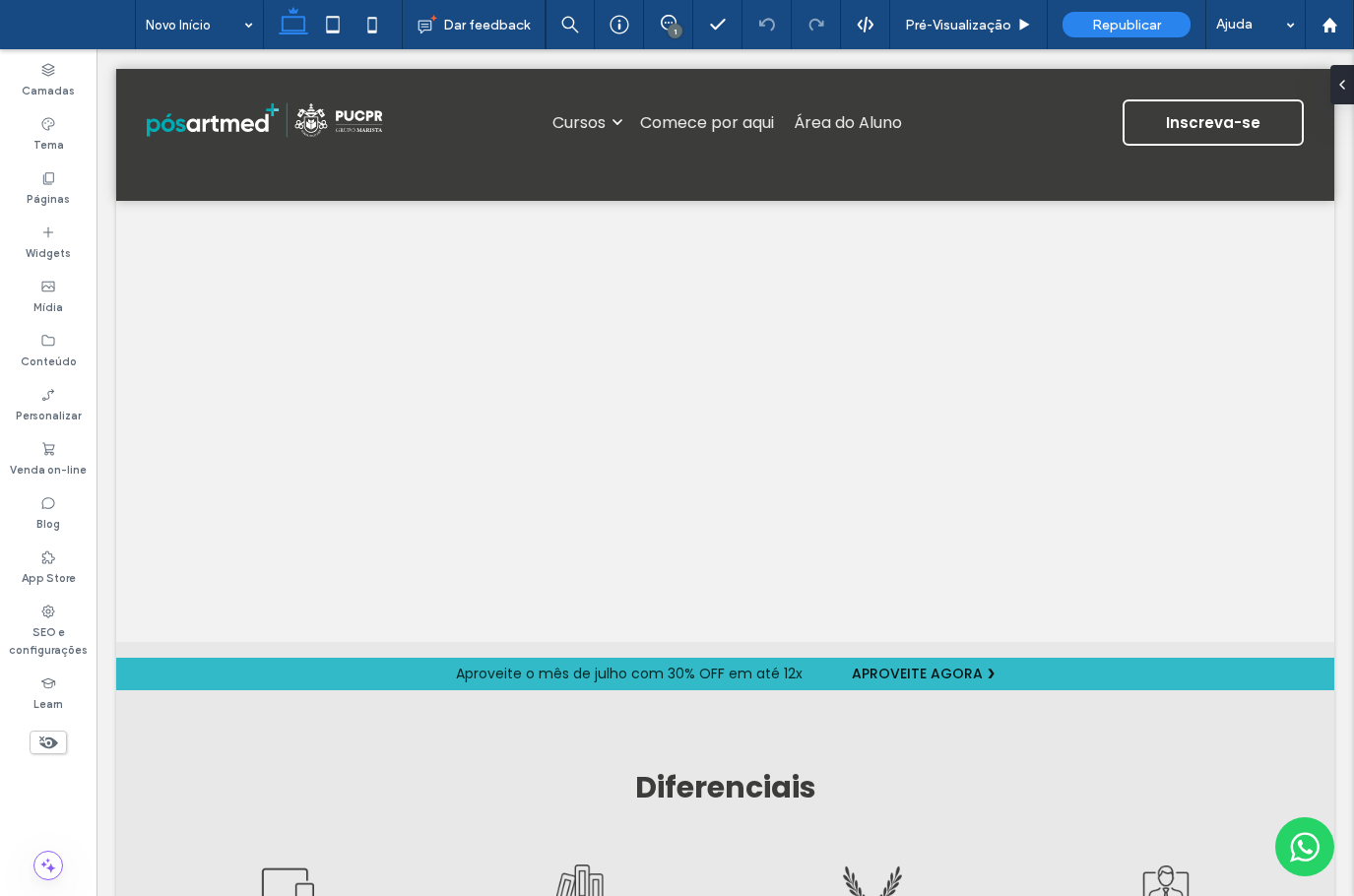scroll, scrollTop: 0, scrollLeft: 0, axis: both 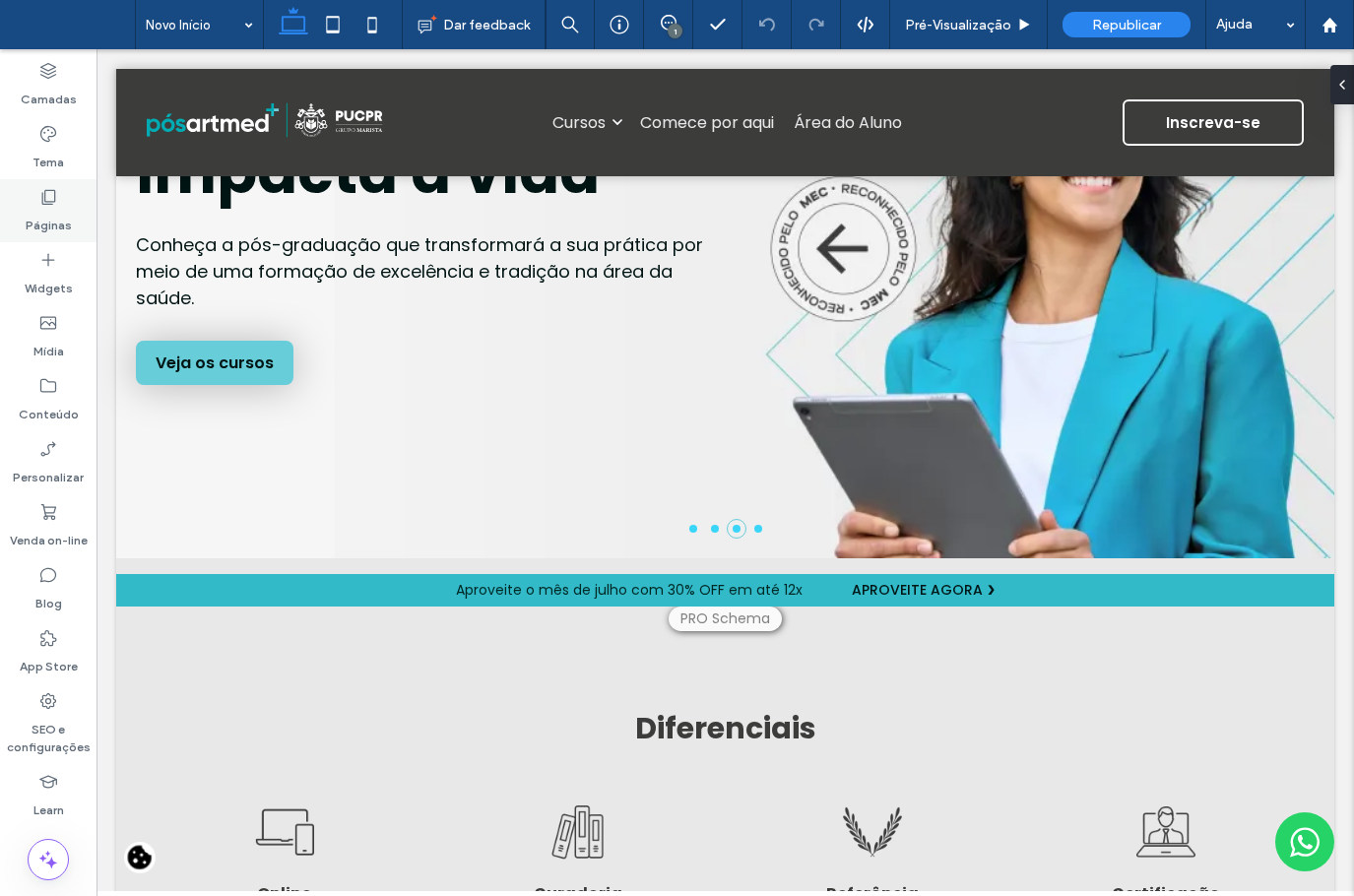 click 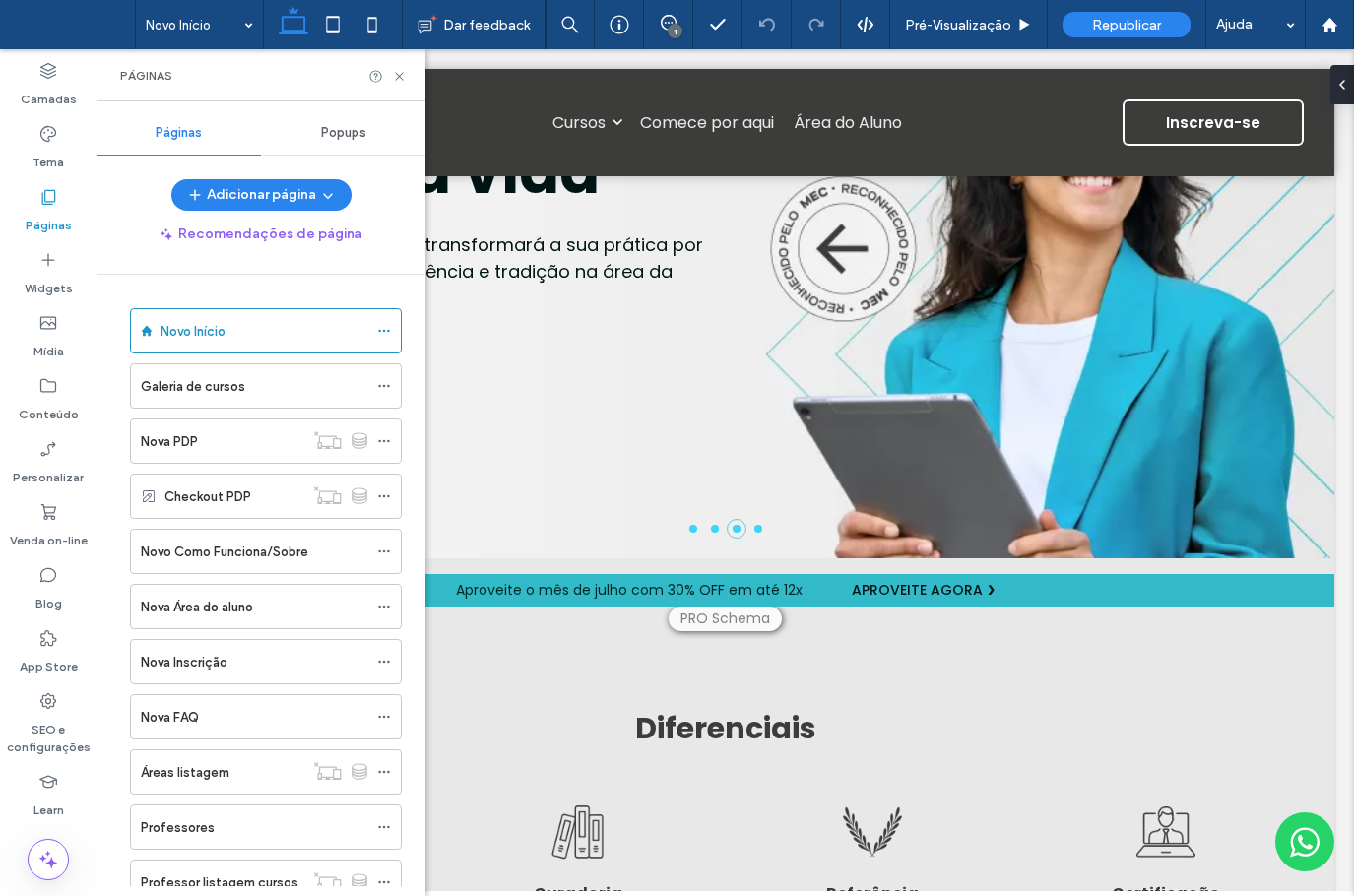 click 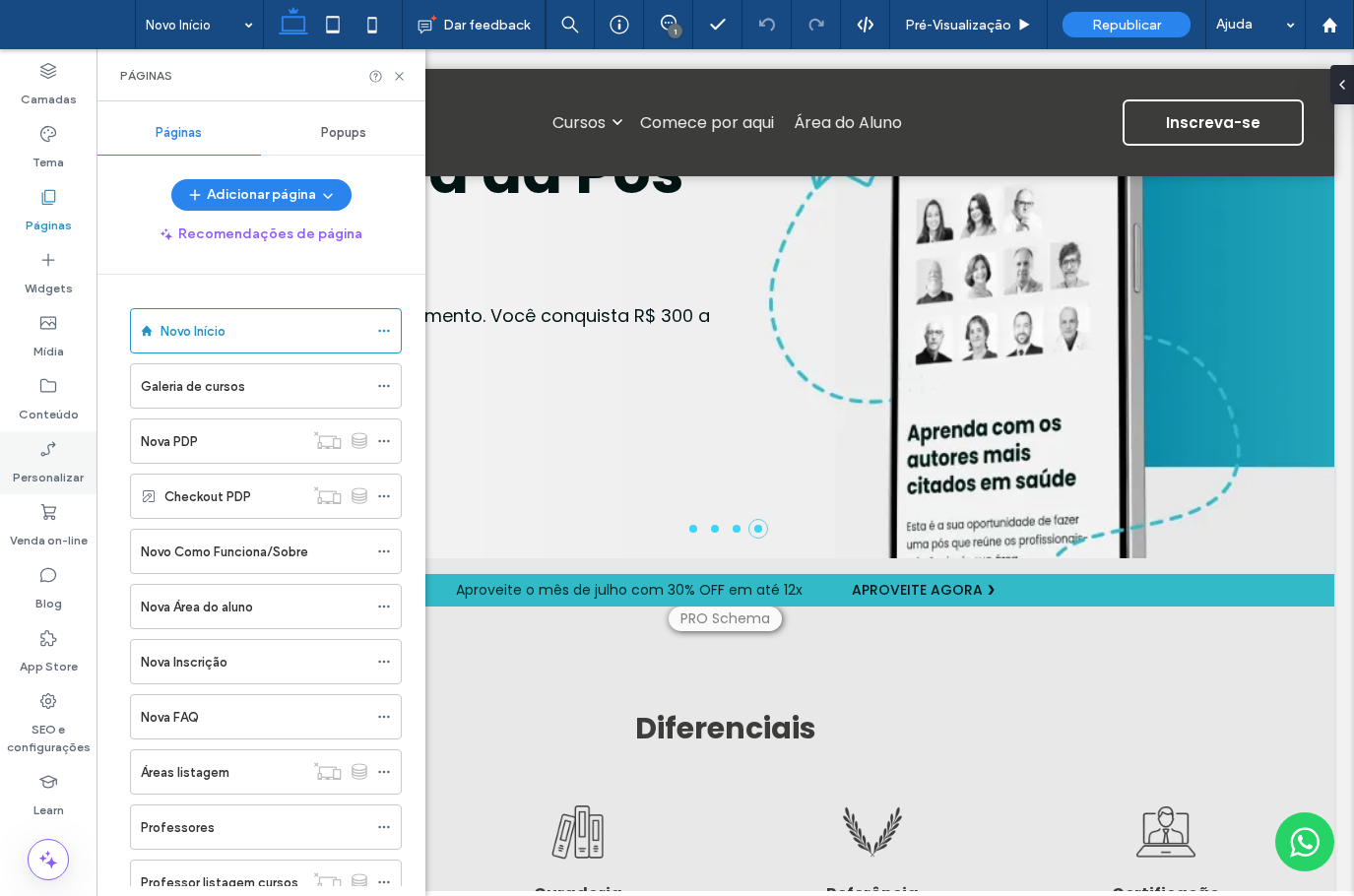 click on "Personalizar" at bounding box center [48, 473] 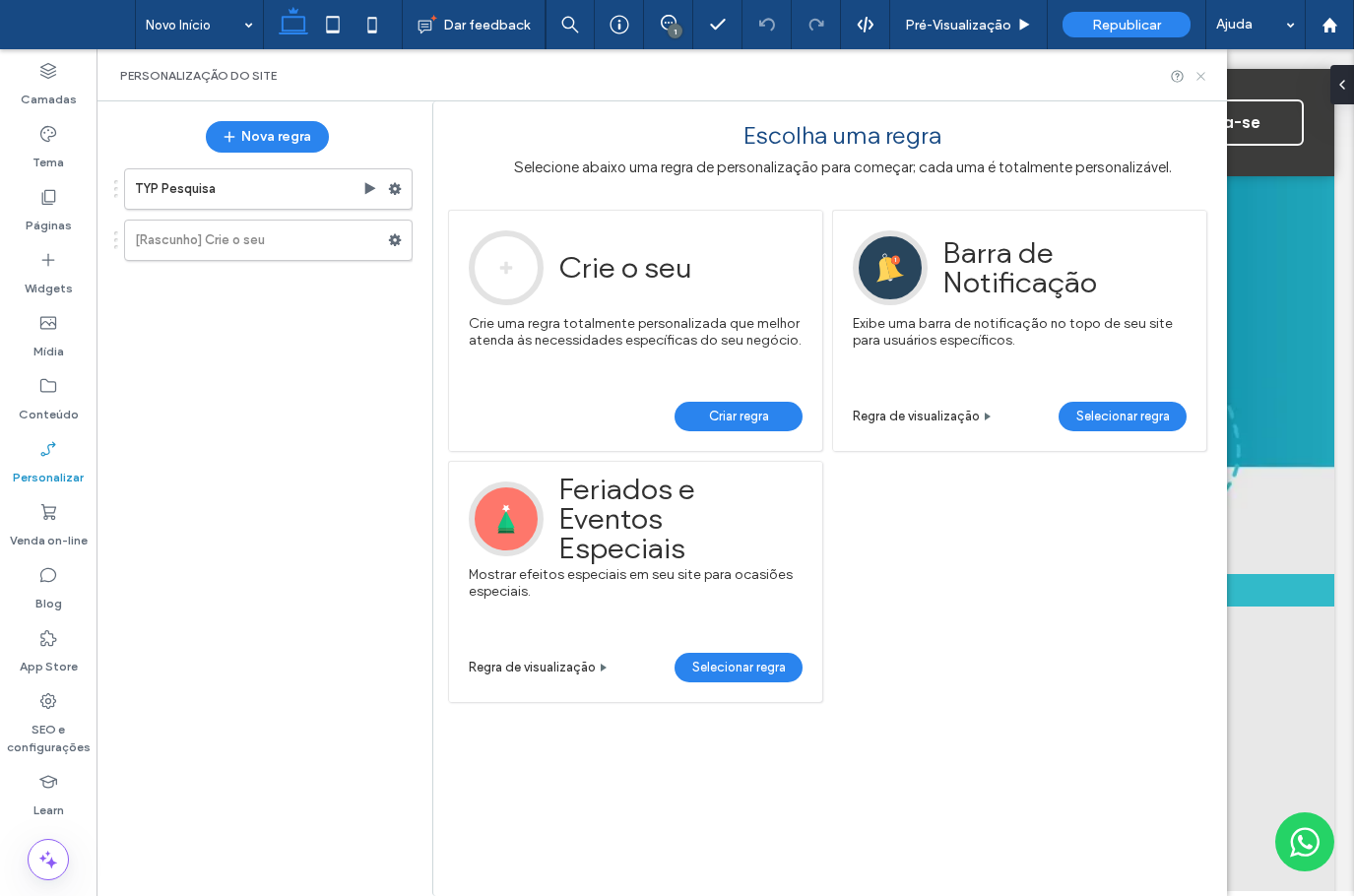 click 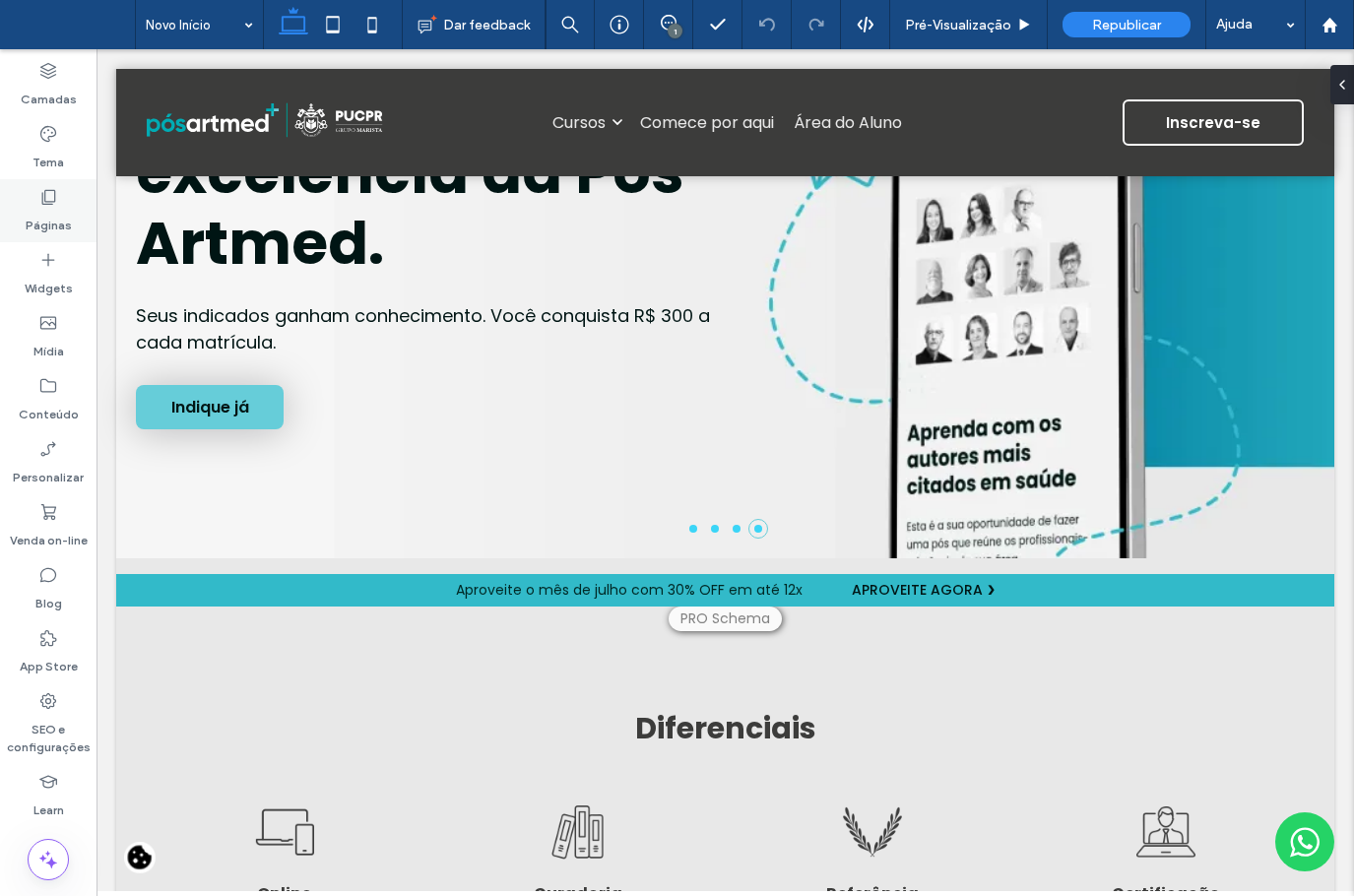 click on "Páginas" at bounding box center [48, 221] 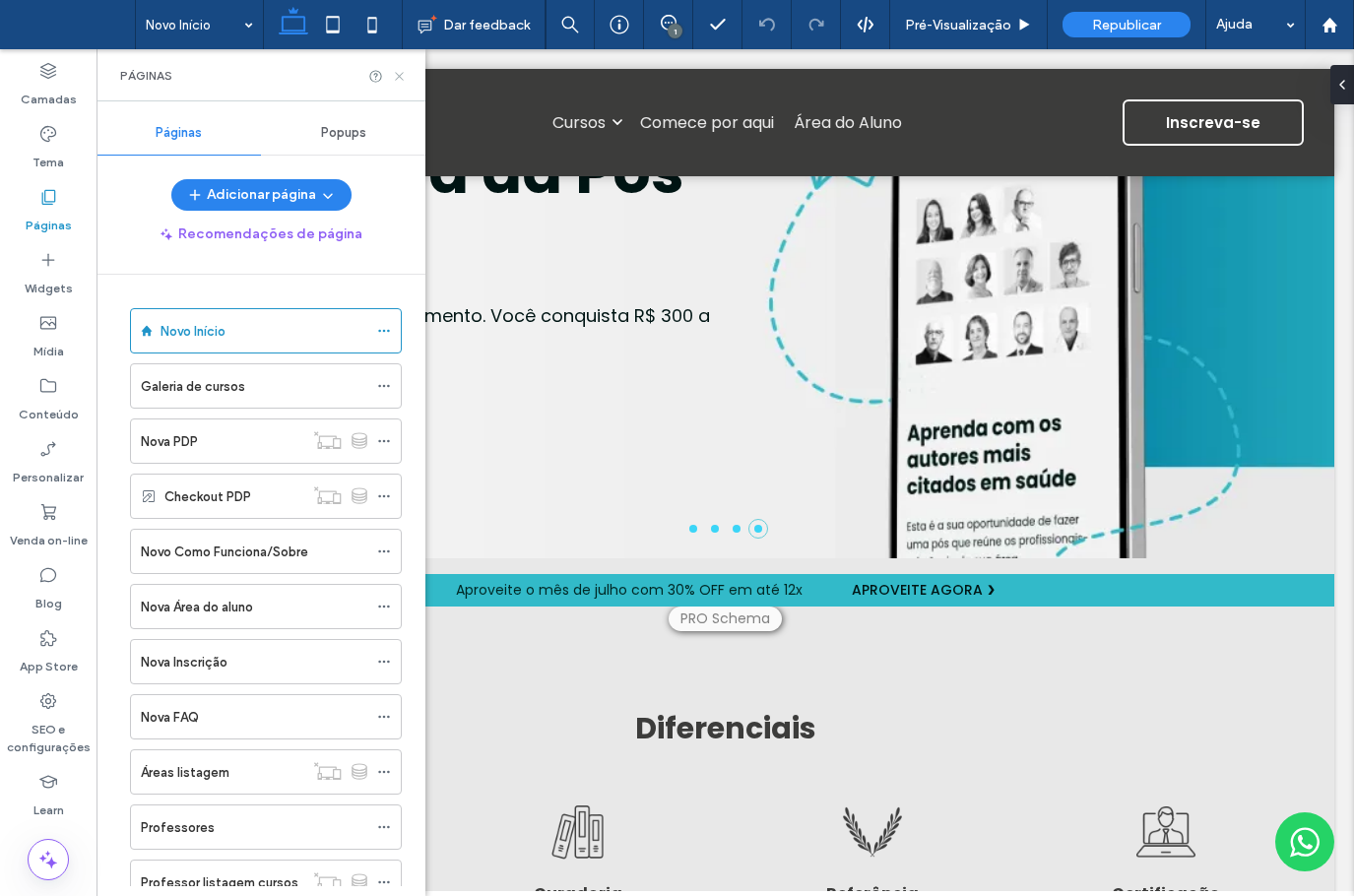 click 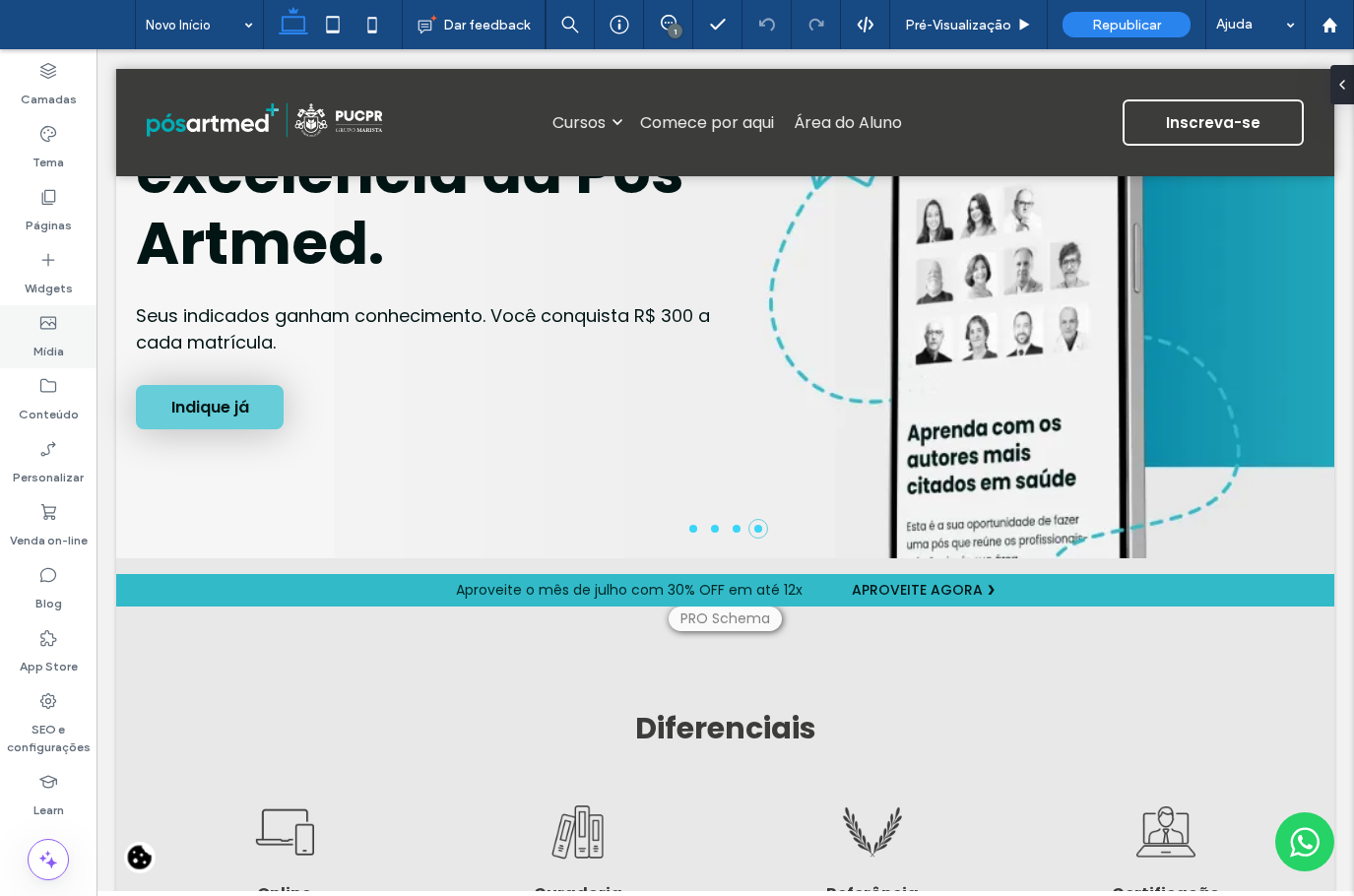 click 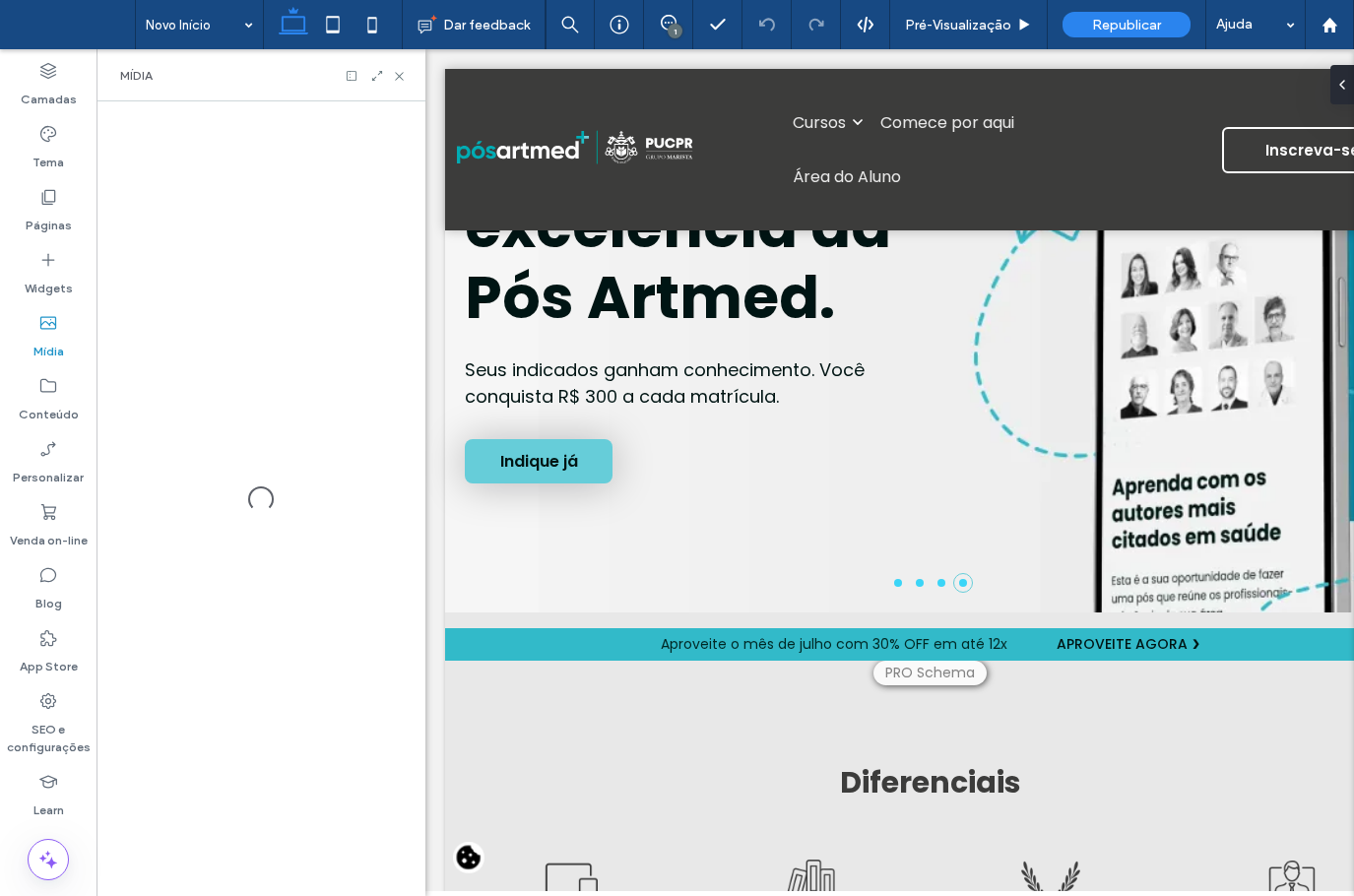 scroll, scrollTop: 224, scrollLeft: 0, axis: vertical 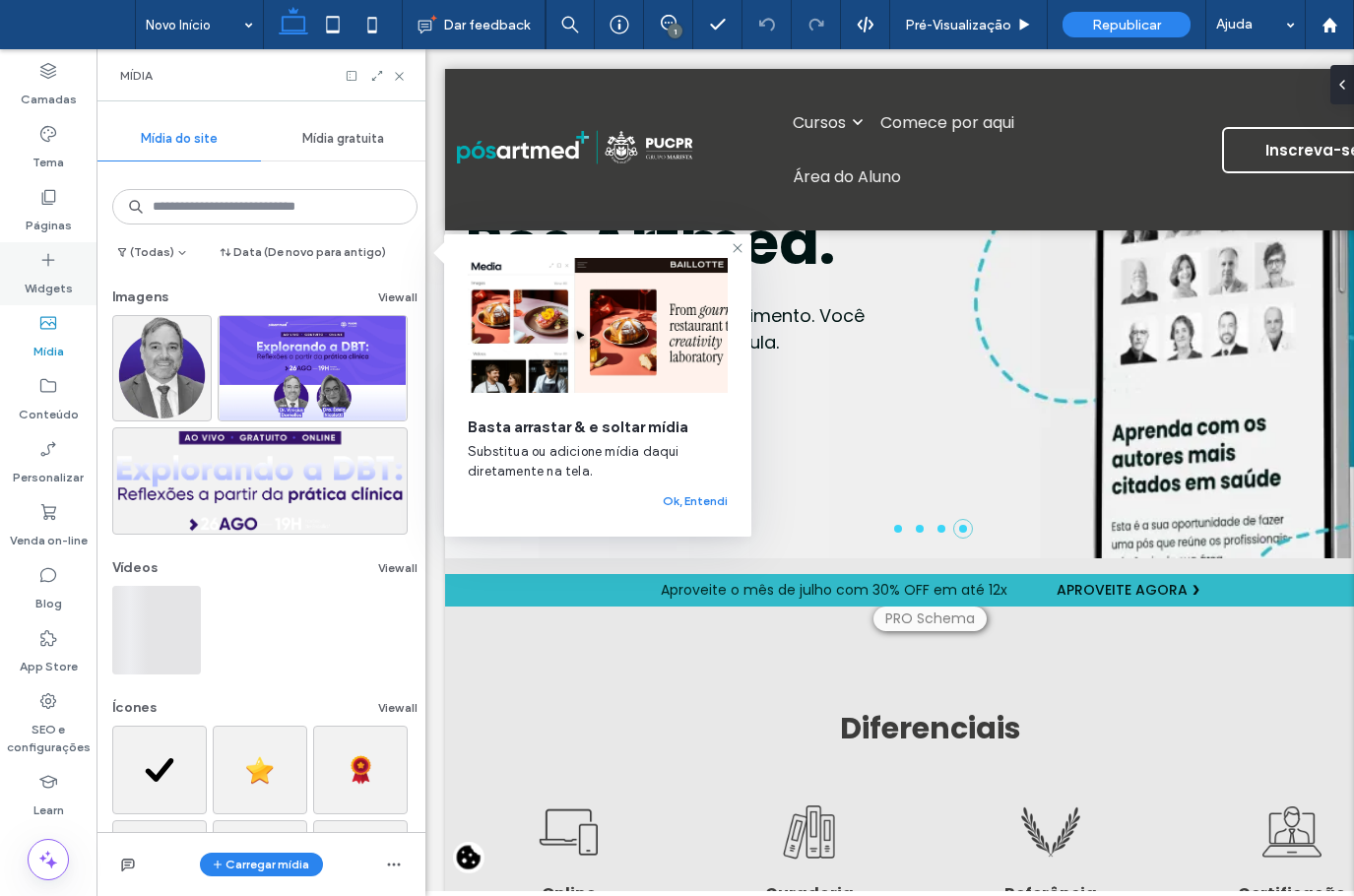 click on "Widgets" at bounding box center [48, 284] 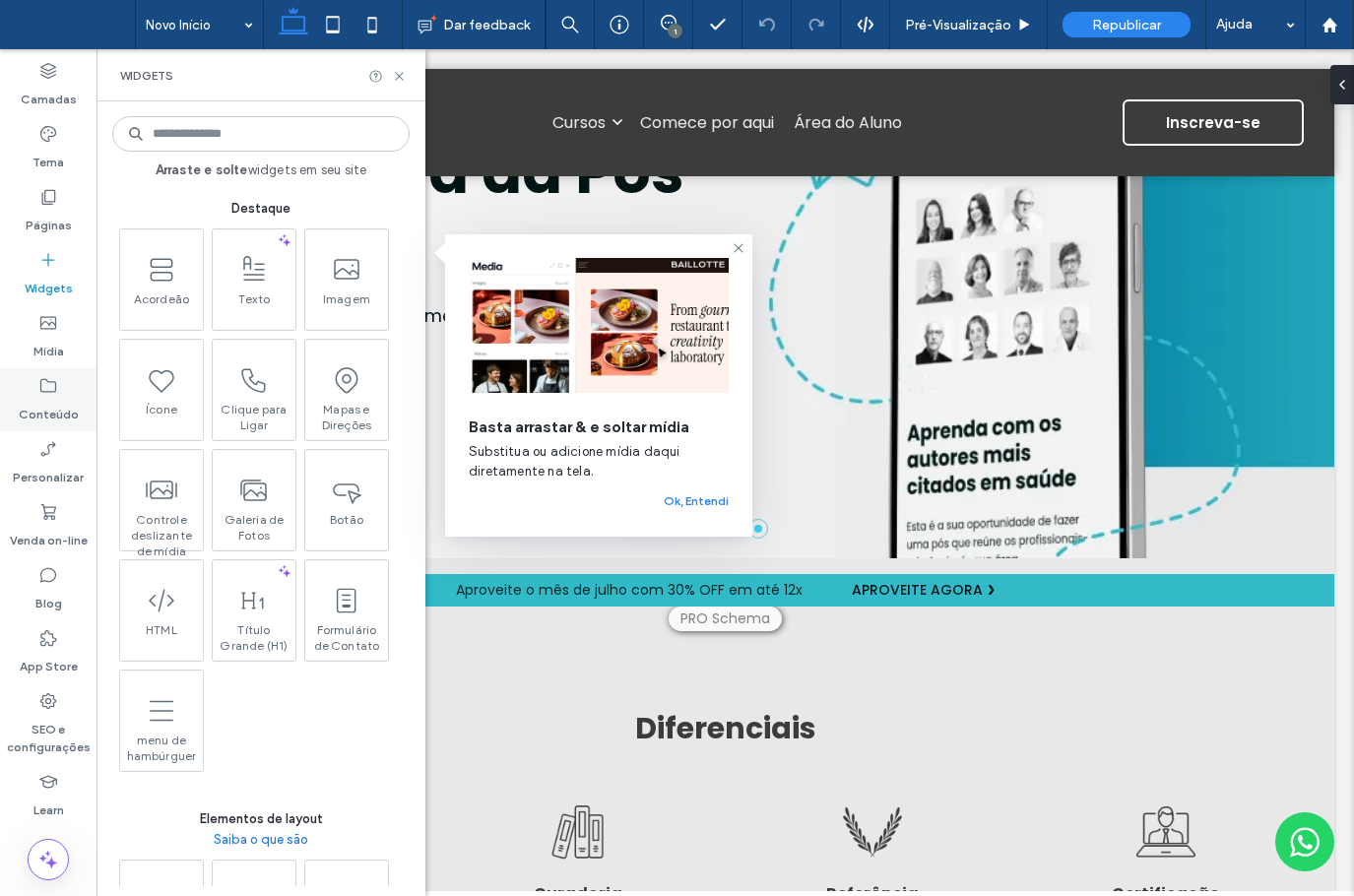scroll, scrollTop: 197, scrollLeft: 0, axis: vertical 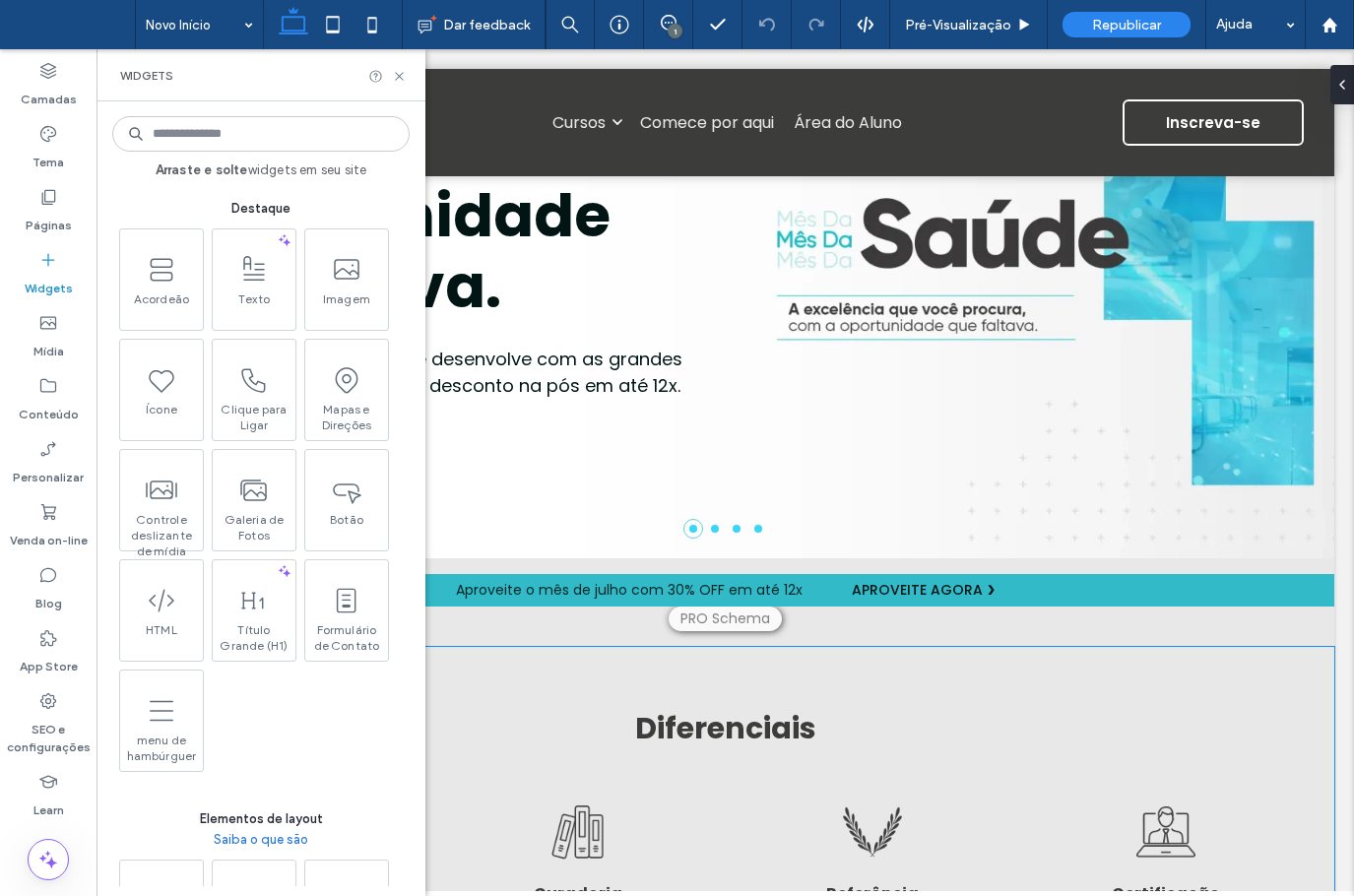 click on "Diferenciais
Online
Estude de forma 100% online, respeitando o seu tempo e a sua rotina.
Curadoria
Capacite-se com a chancela da Artmed, o maior ecossistema de educação em saúde.
Referência
Aprenda com os grandes autores e profissionais-referência da sua área.
Certificação
Impacte vidas com conhecimento atualizado e base científica." at bounding box center [726, 860] 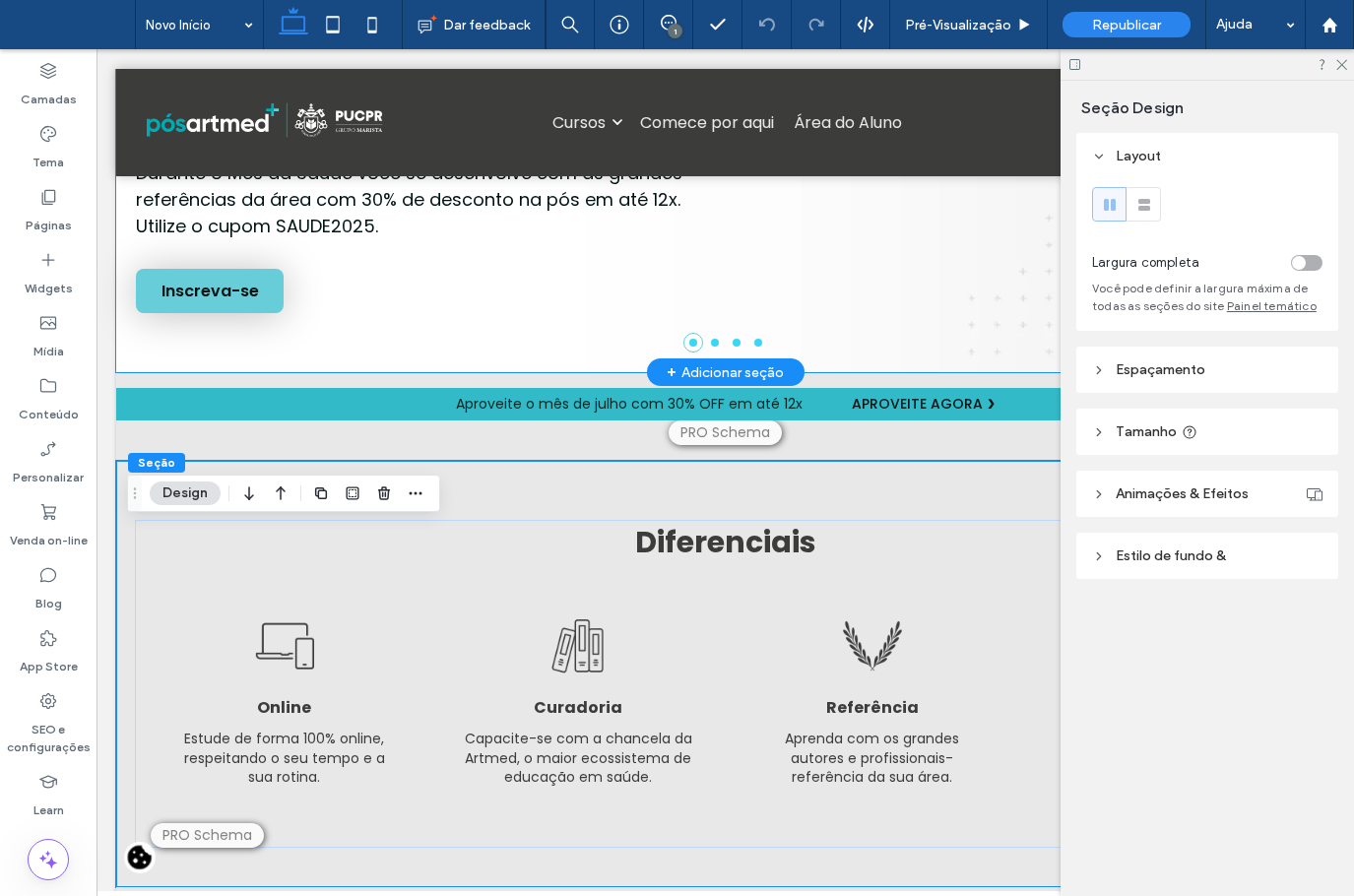 scroll, scrollTop: 394, scrollLeft: 0, axis: vertical 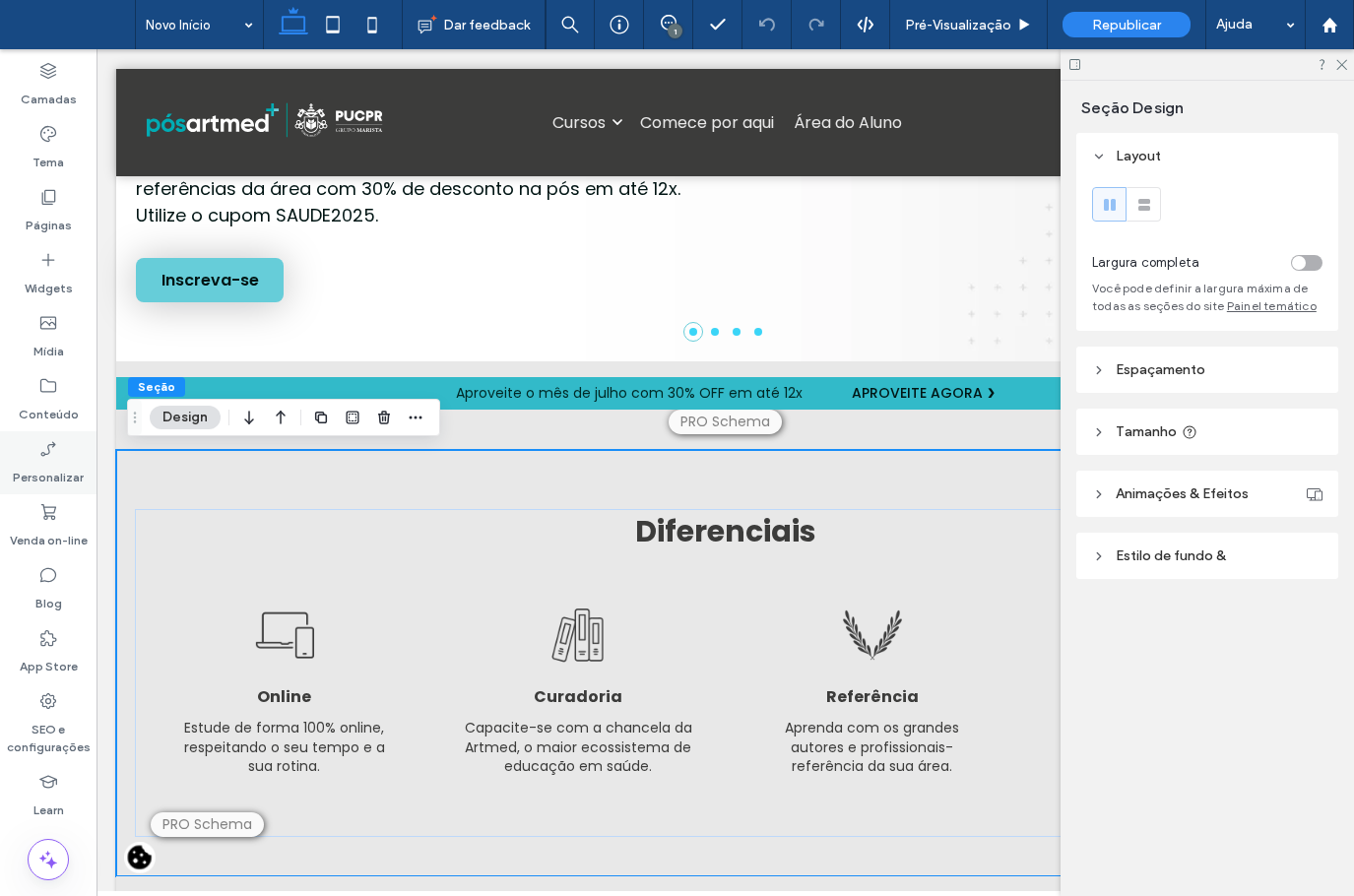 click on "Personalizar" at bounding box center (48, 463) 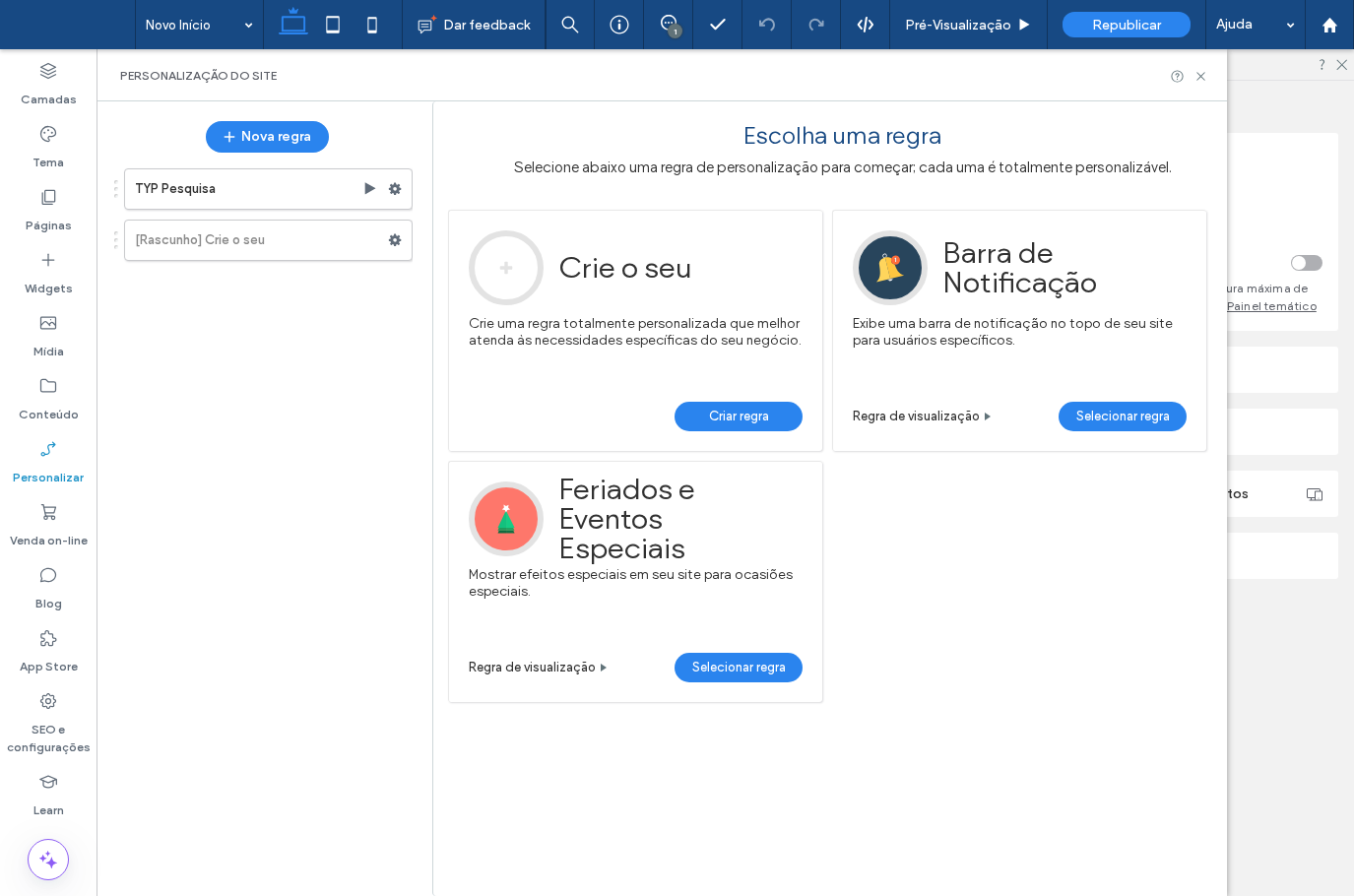 click on "Personalização do site" at bounding box center [662, 75] 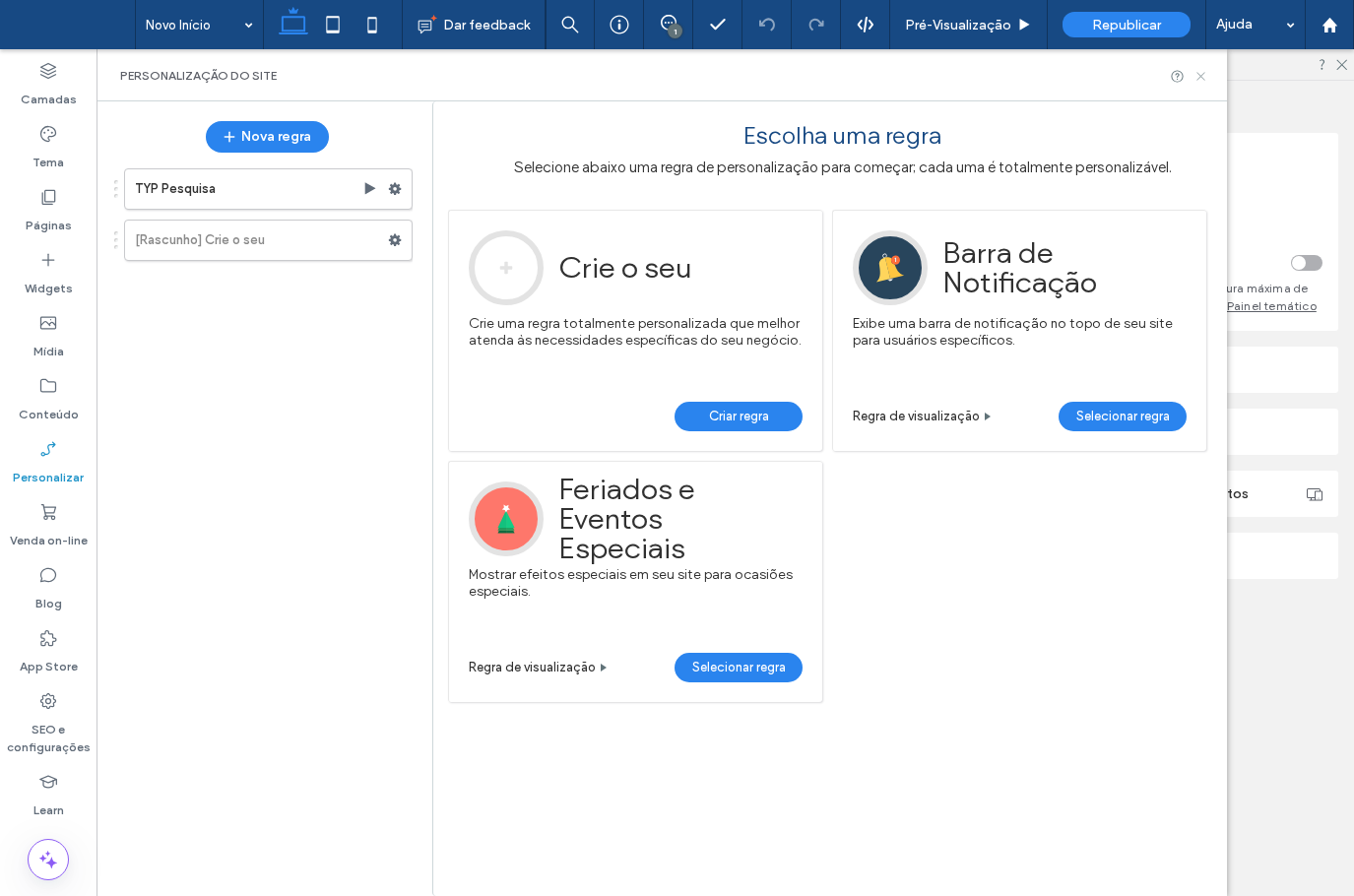 click 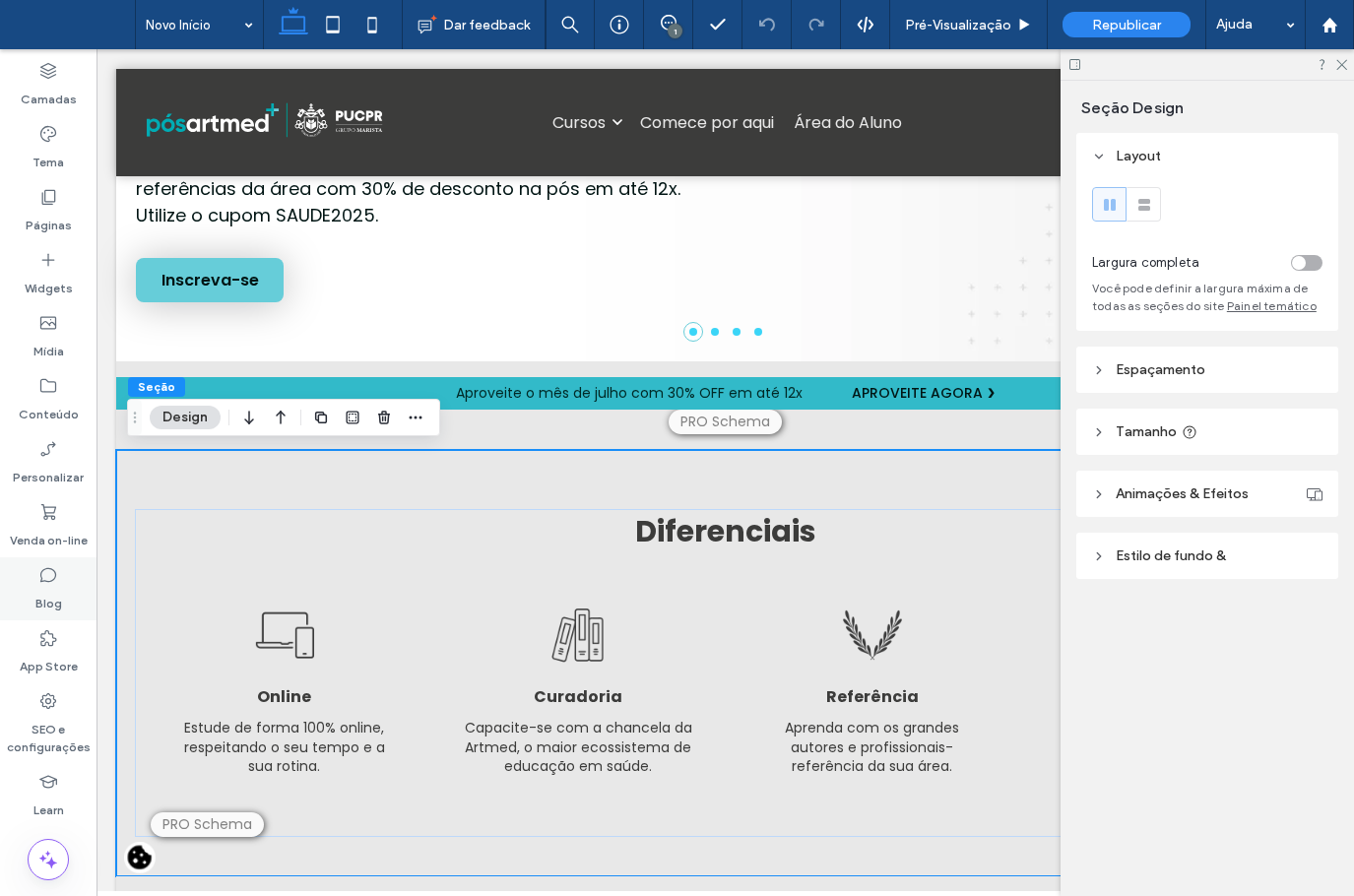 click on "Blog" at bounding box center [48, 589] 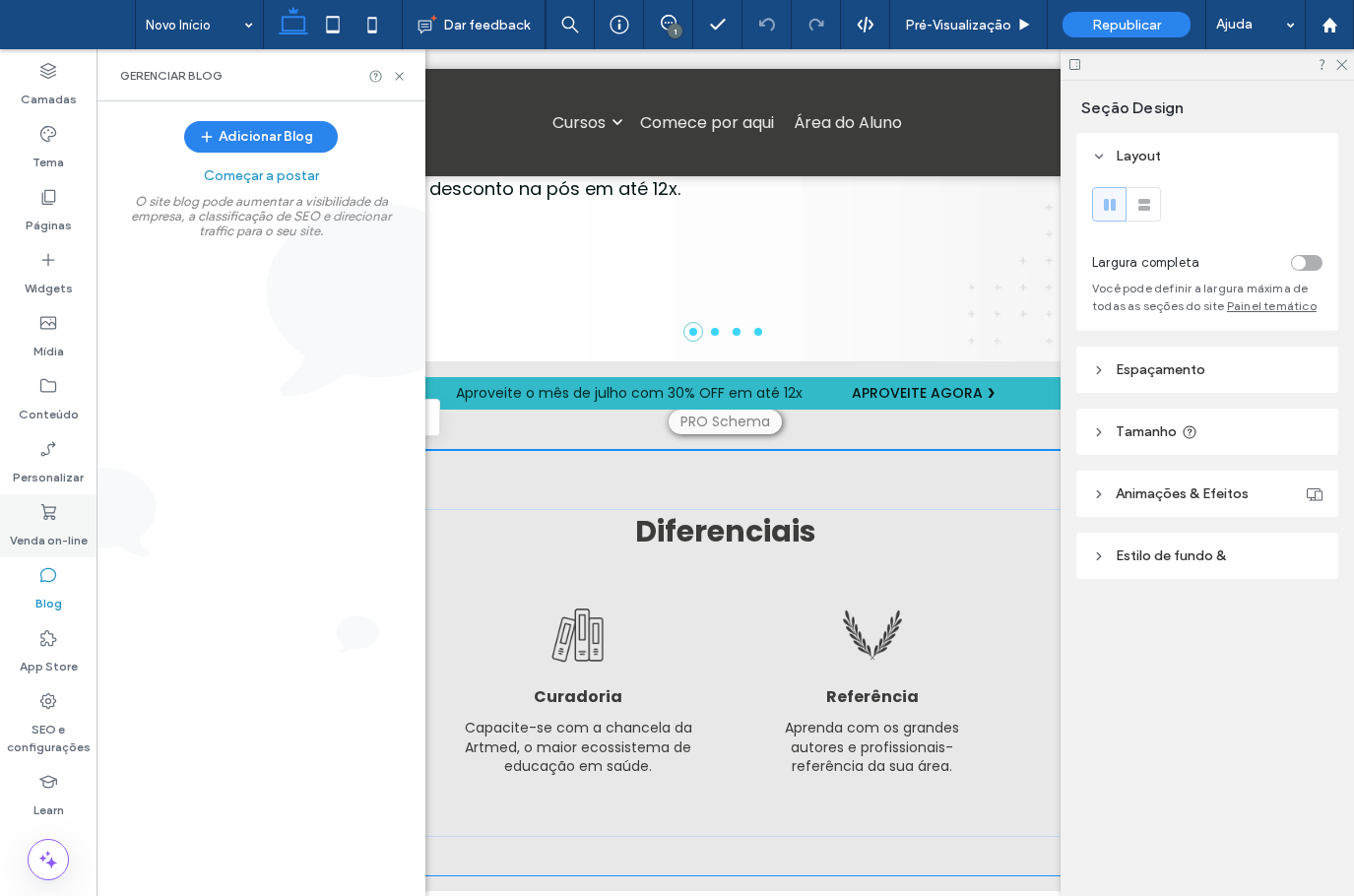 scroll, scrollTop: 366, scrollLeft: 0, axis: vertical 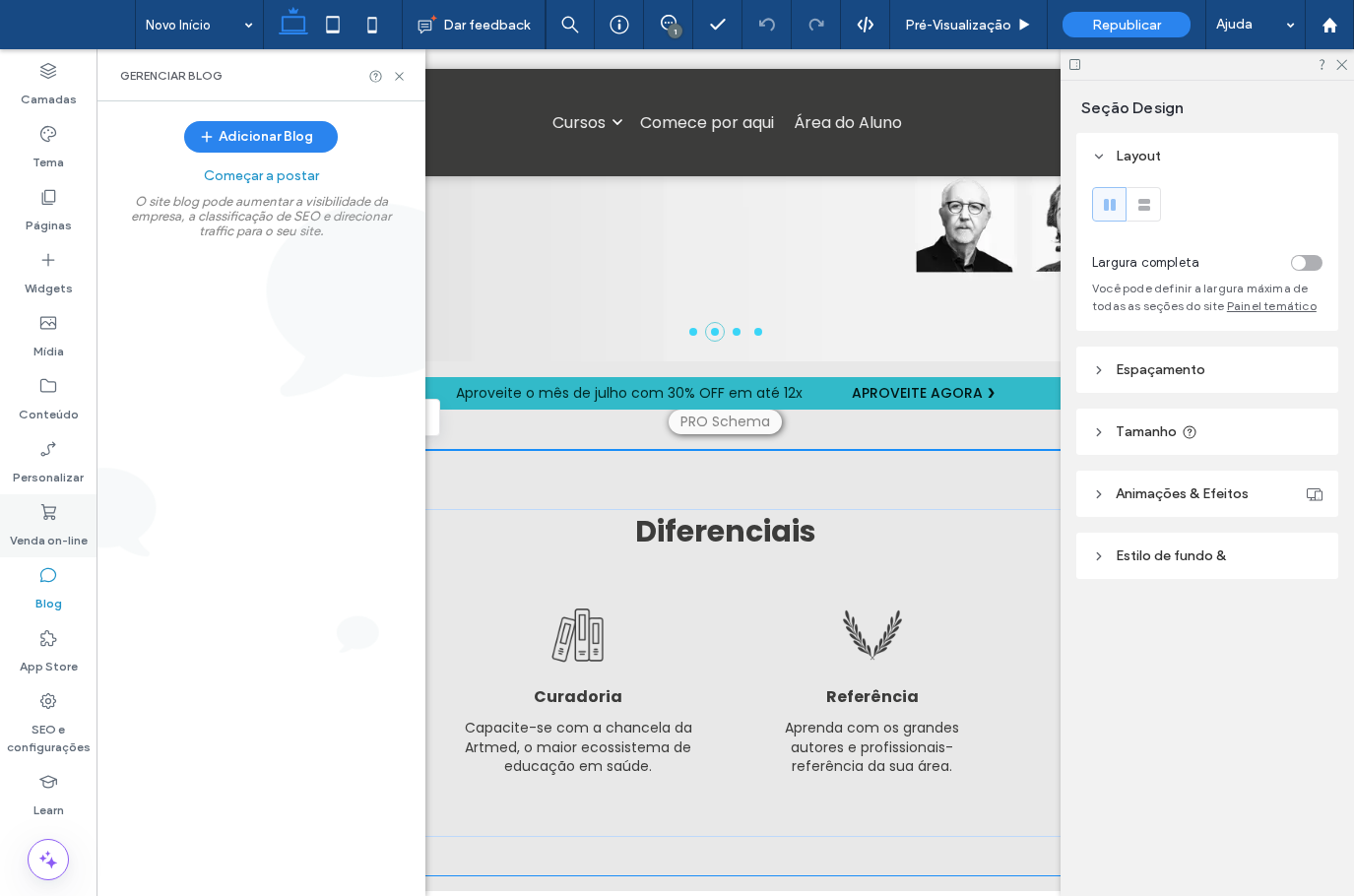 click on "Venda on-line" at bounding box center (48, 536) 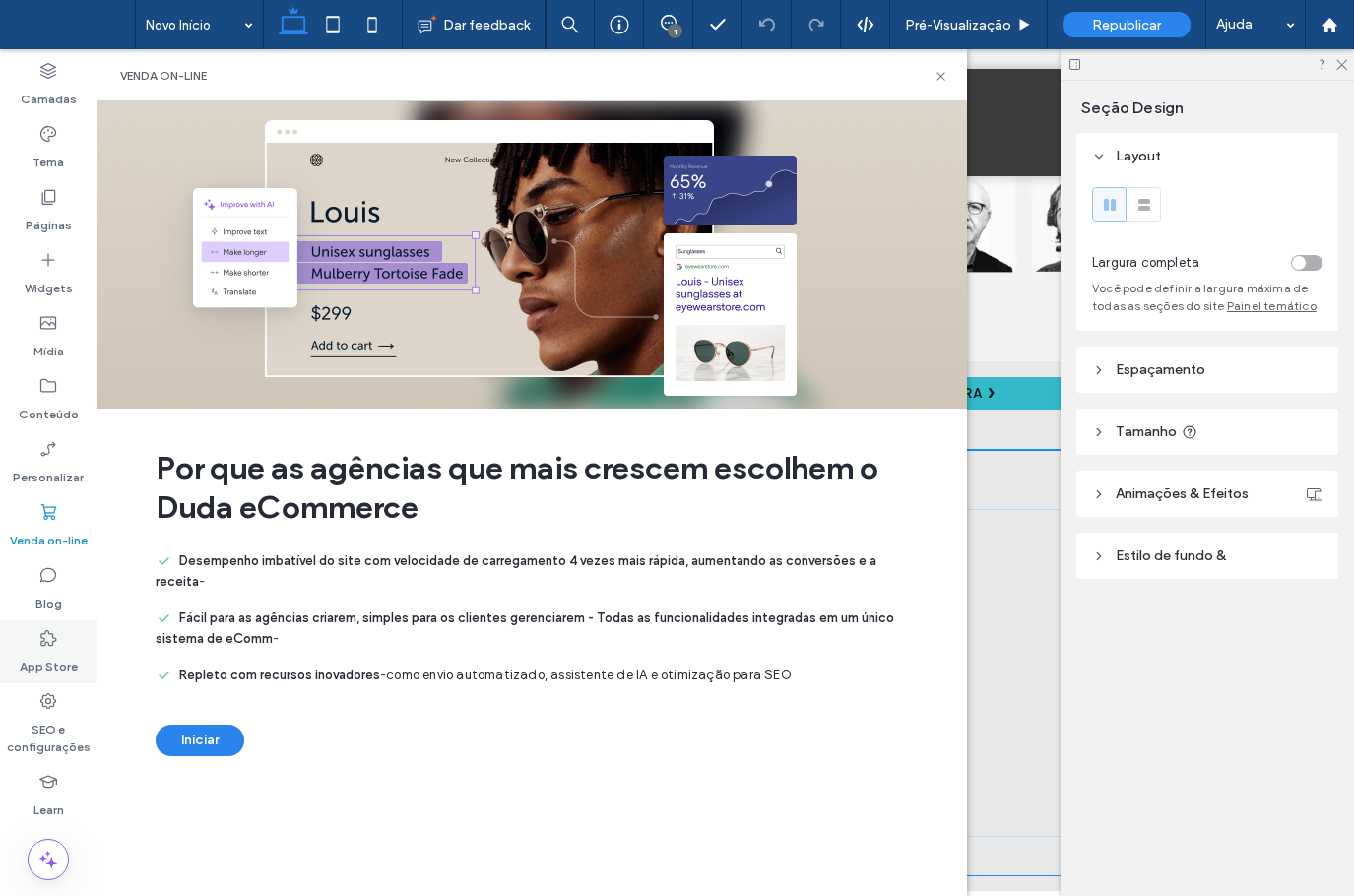 click on "App Store" at bounding box center (48, 662) 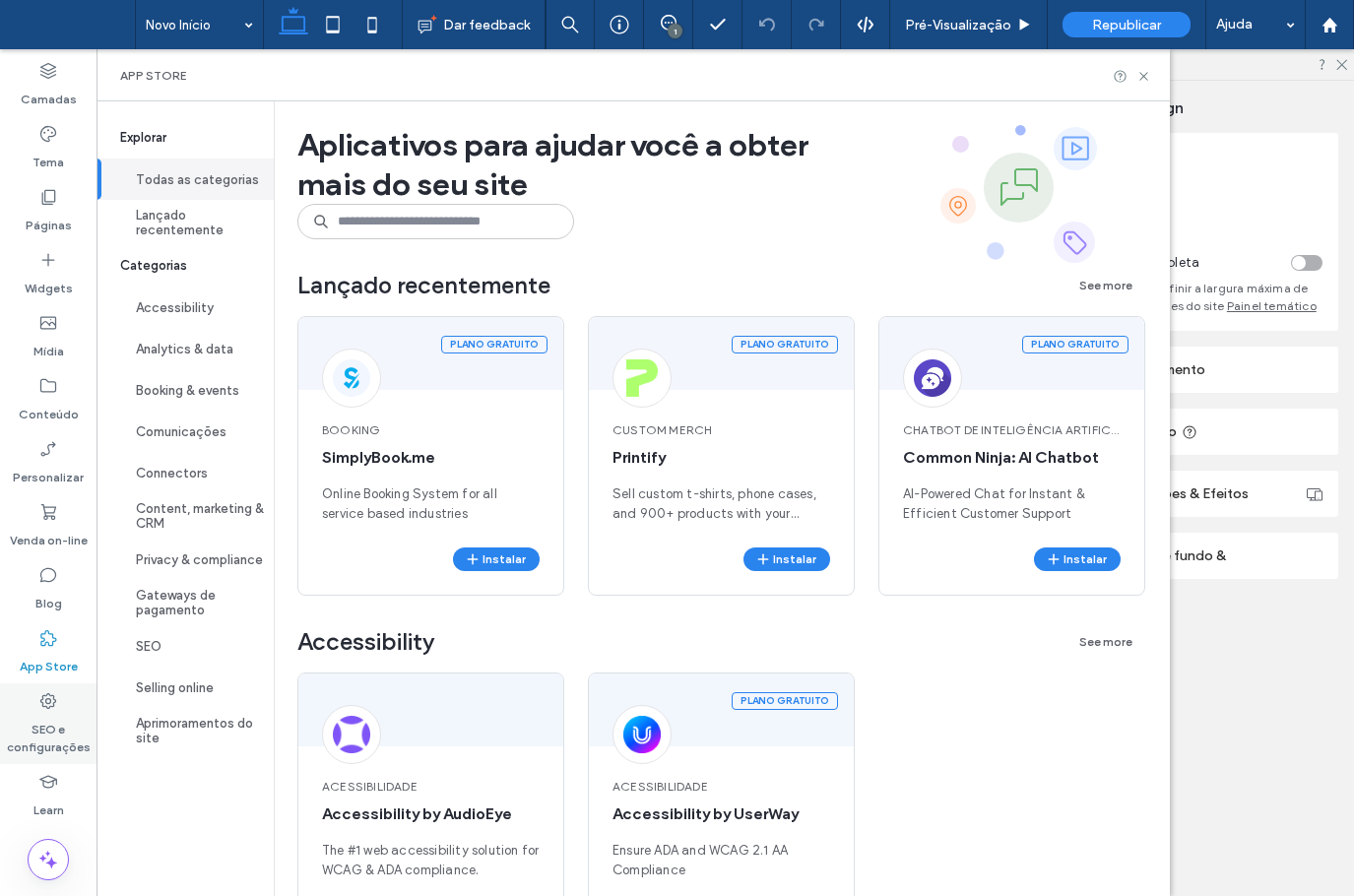 click on "SEO e configurações" at bounding box center [48, 734] 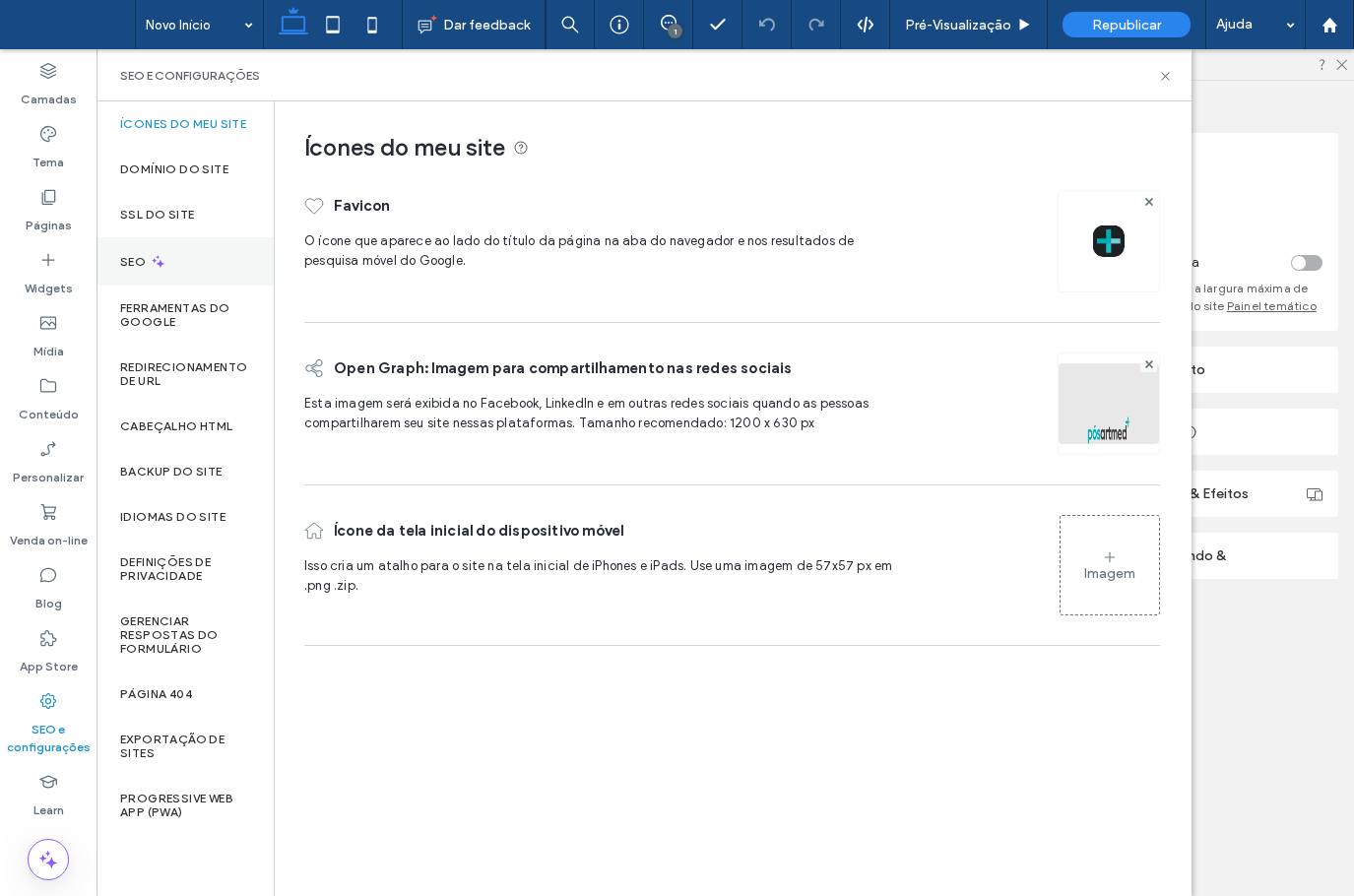 scroll, scrollTop: 366, scrollLeft: 0, axis: vertical 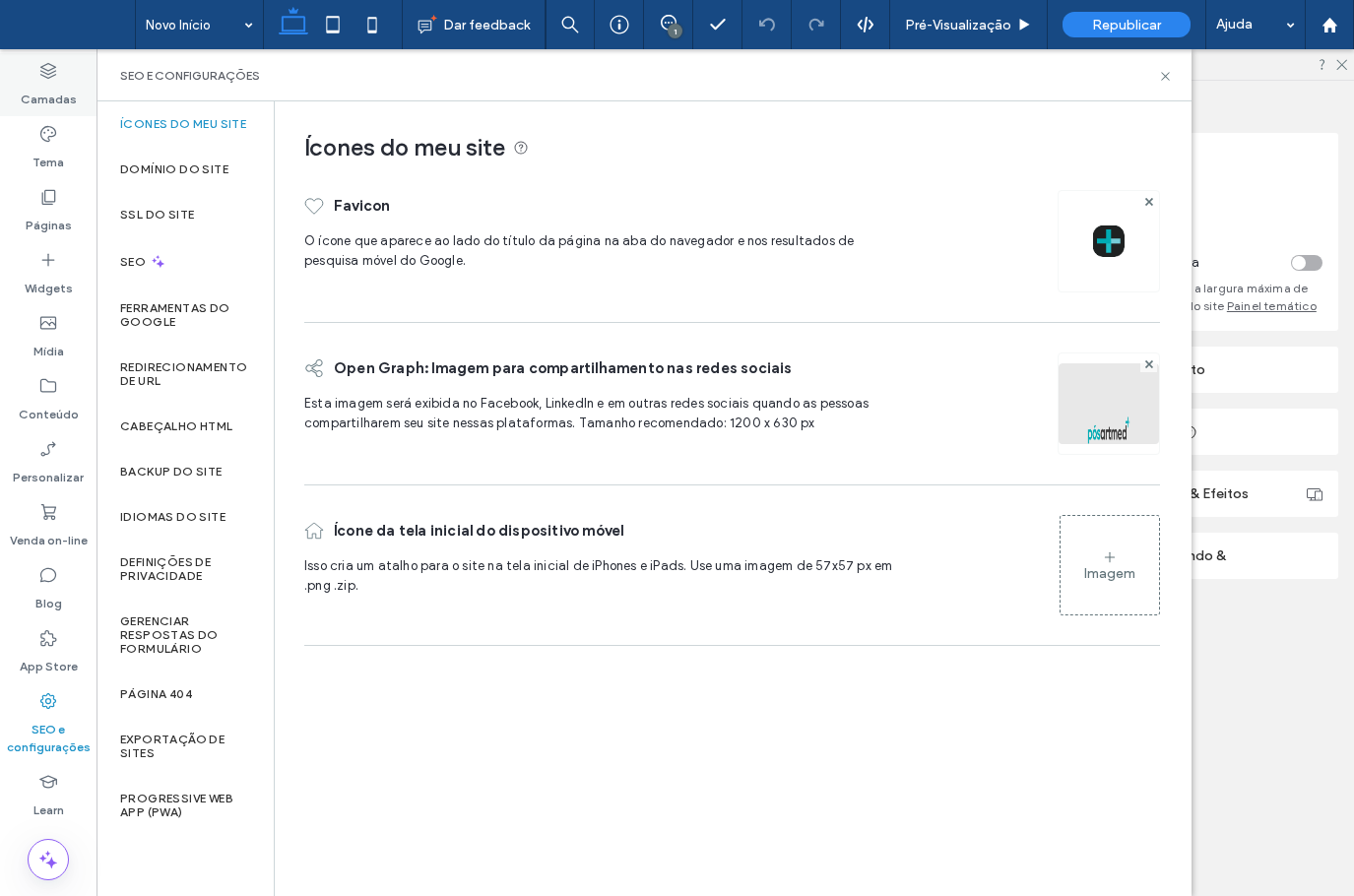 drag, startPoint x: 76, startPoint y: 204, endPoint x: 56, endPoint y: 92, distance: 113.7717 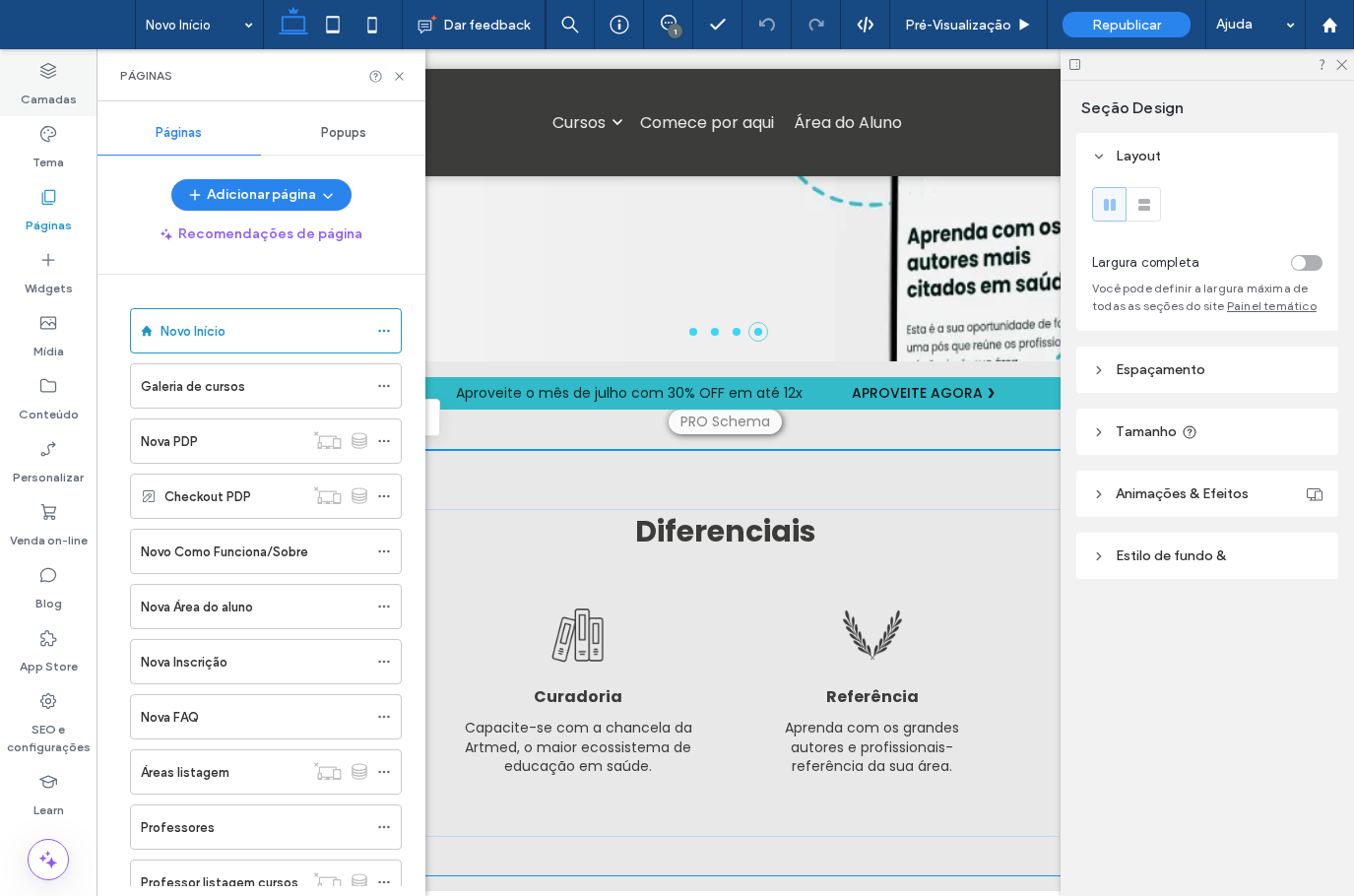 click 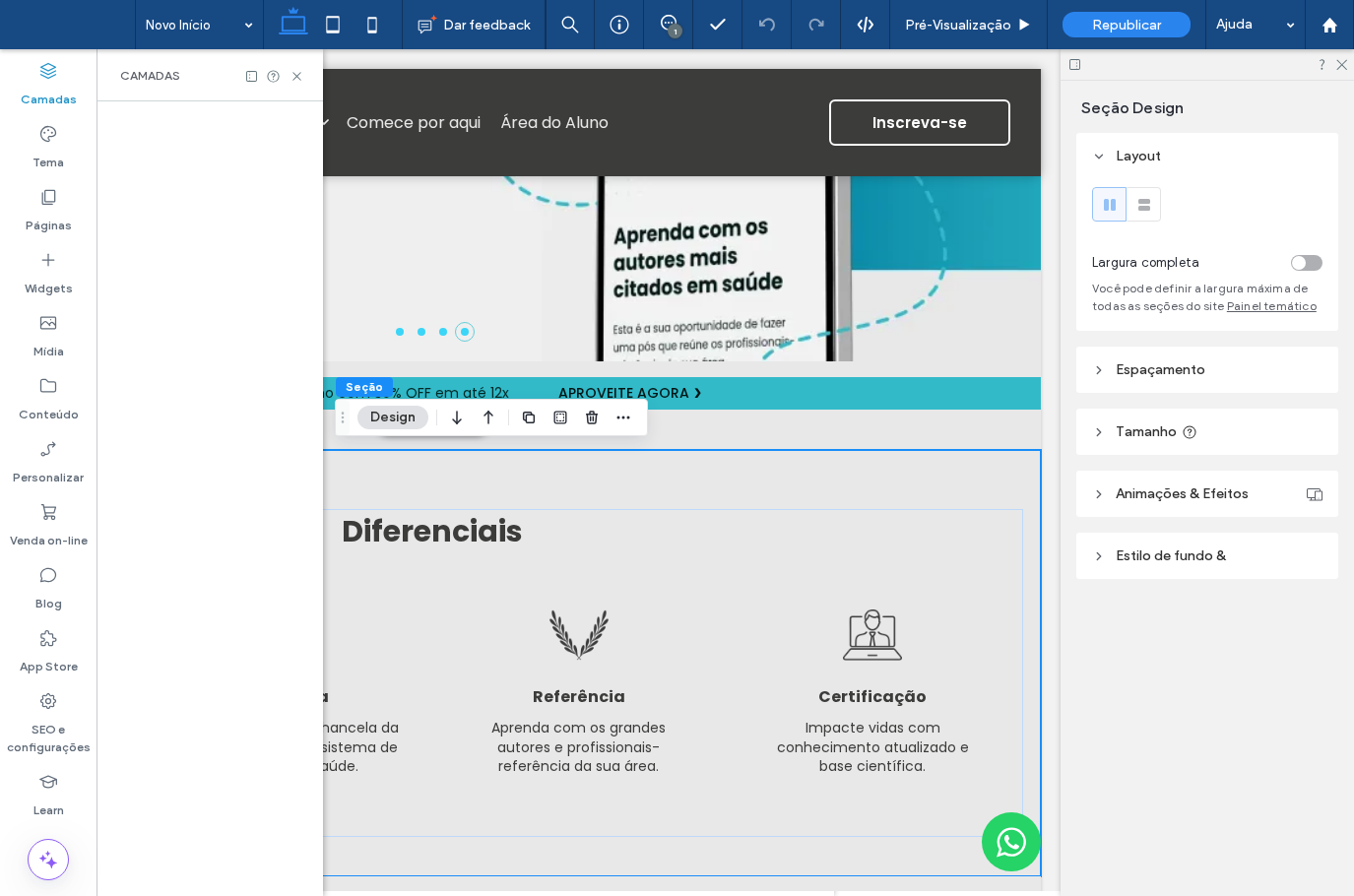 scroll, scrollTop: 394, scrollLeft: 0, axis: vertical 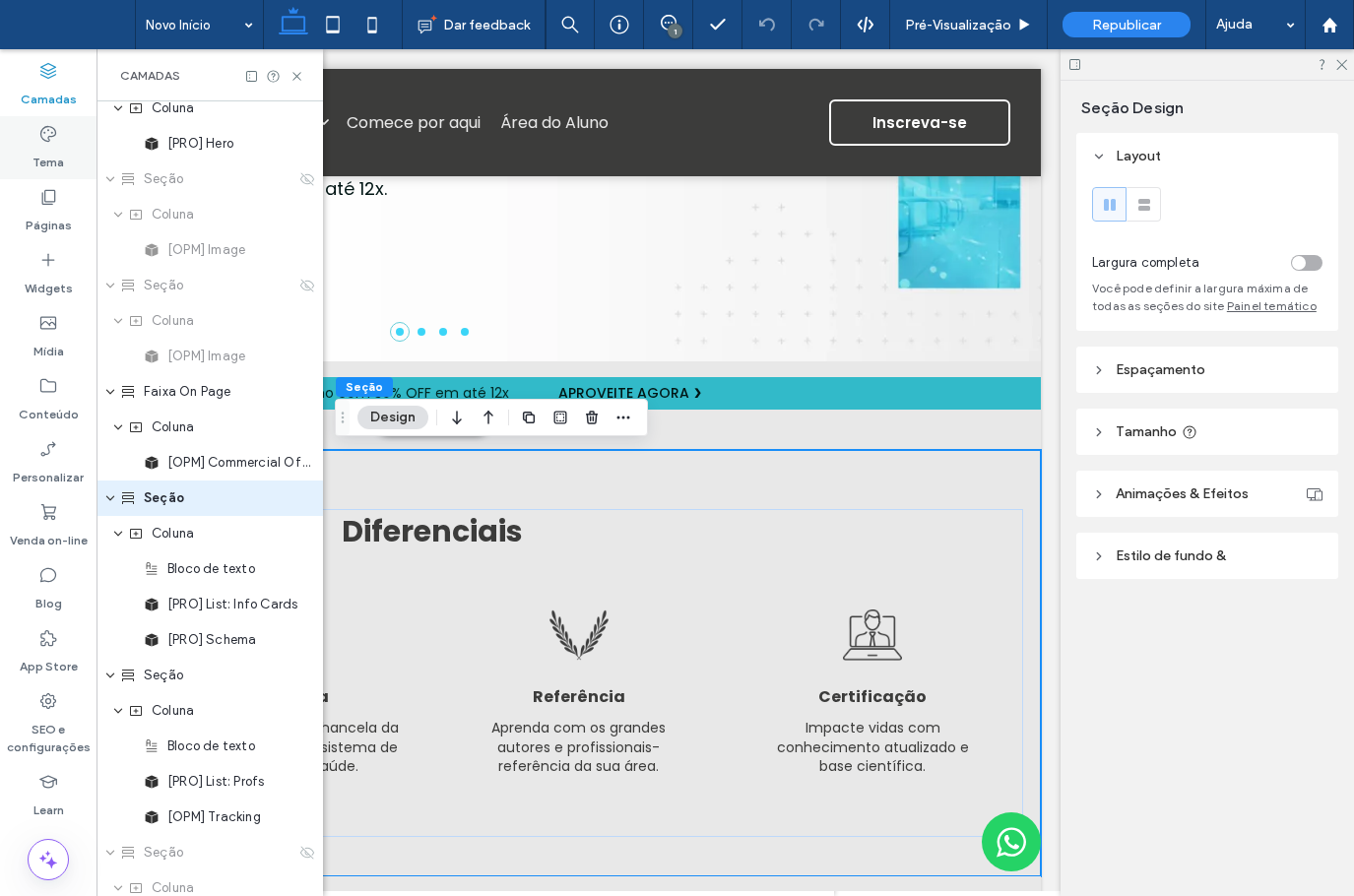 click on "Tema" at bounding box center (48, 158) 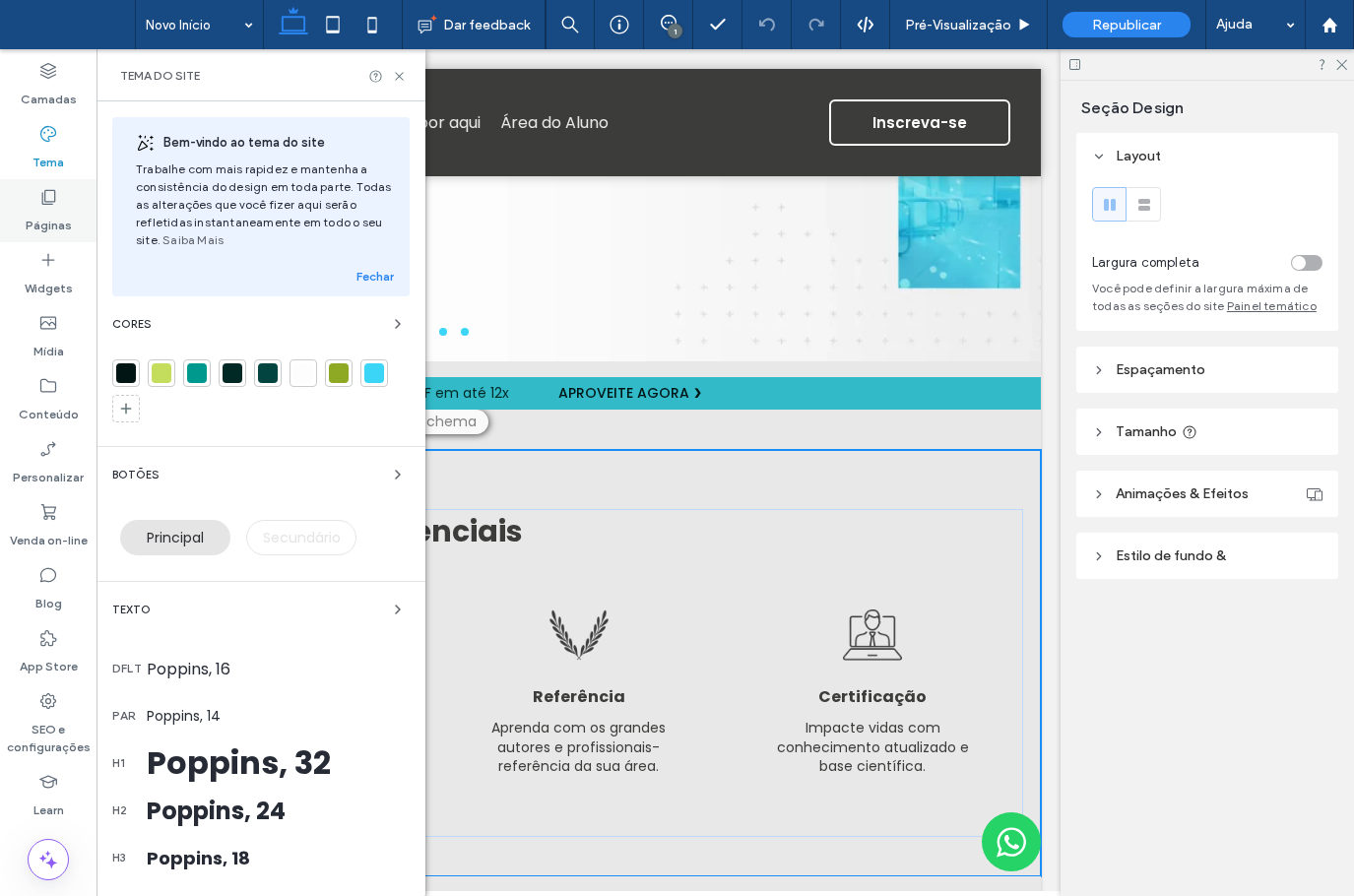 scroll, scrollTop: 0, scrollLeft: 293, axis: horizontal 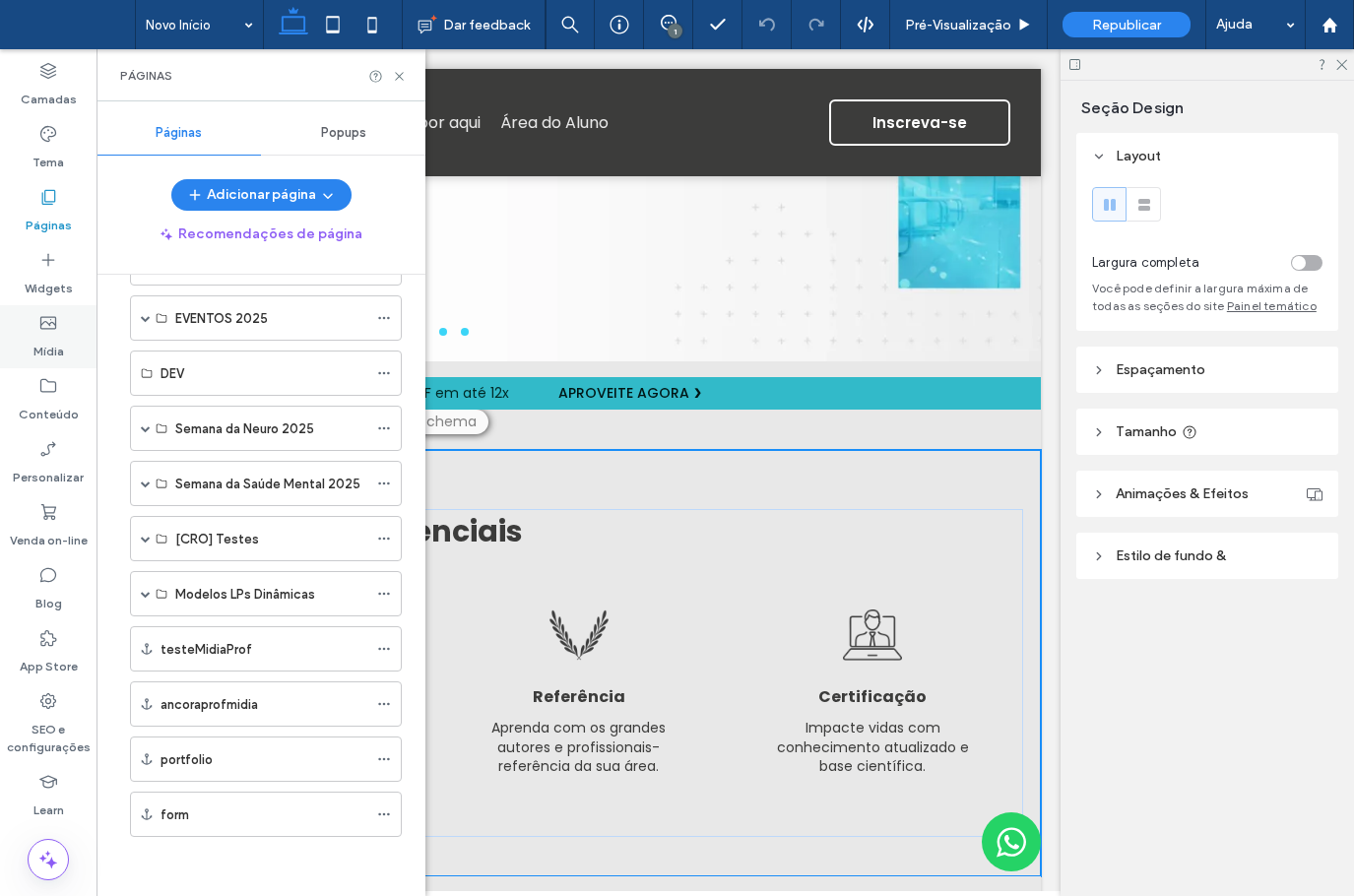 click 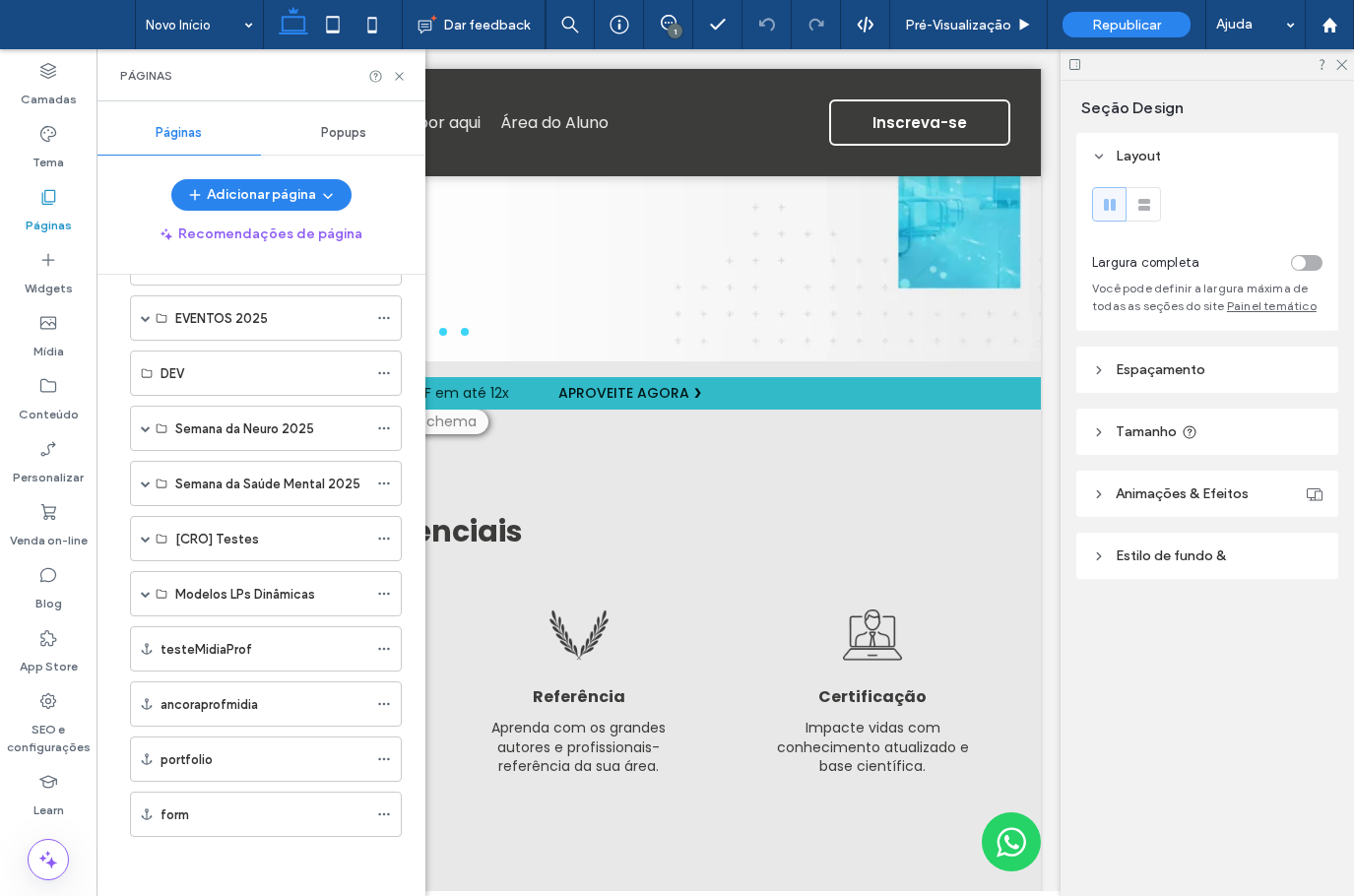 scroll, scrollTop: 545, scrollLeft: 0, axis: vertical 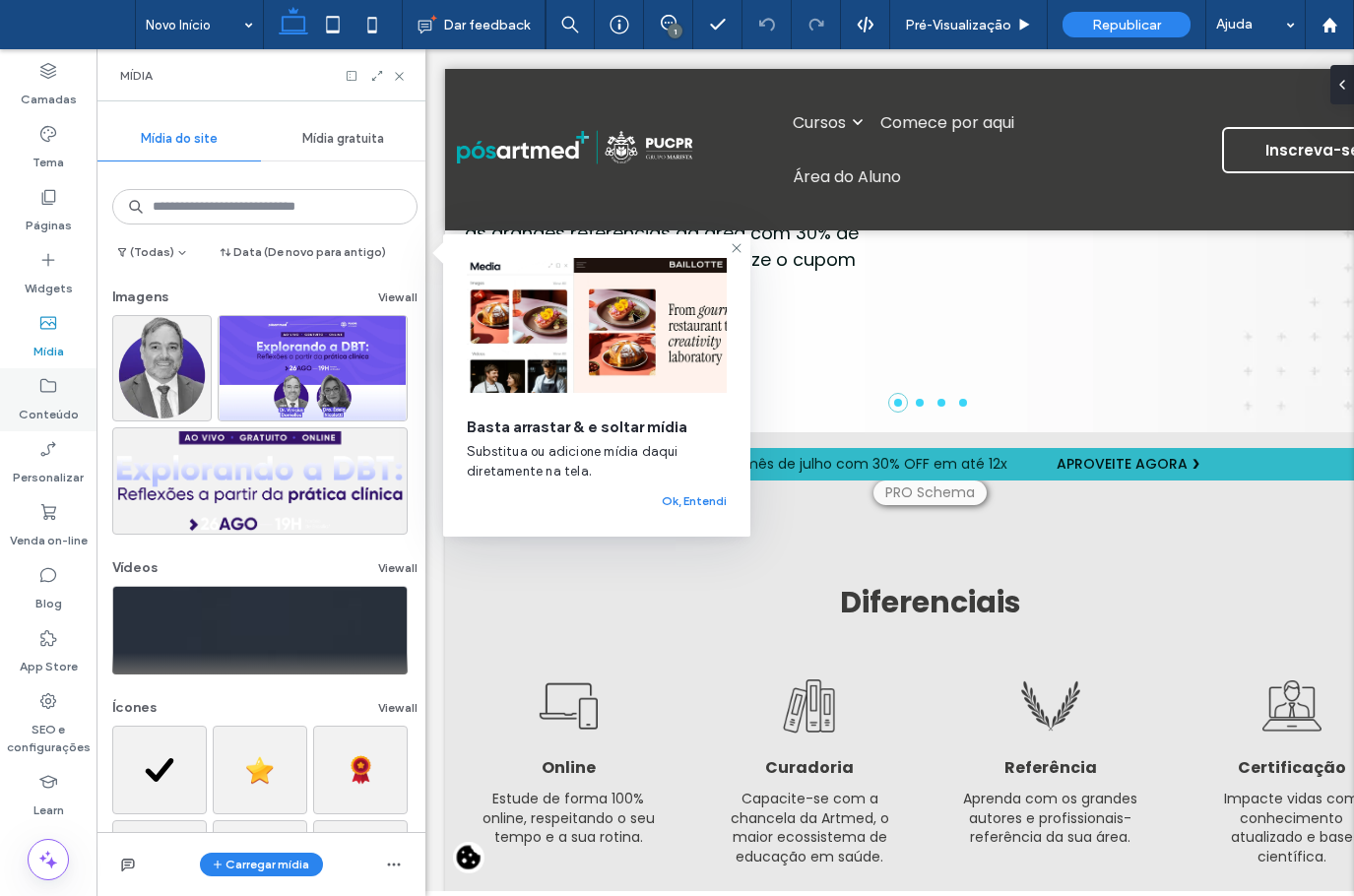 click on "Conteúdo" at bounding box center (48, 410) 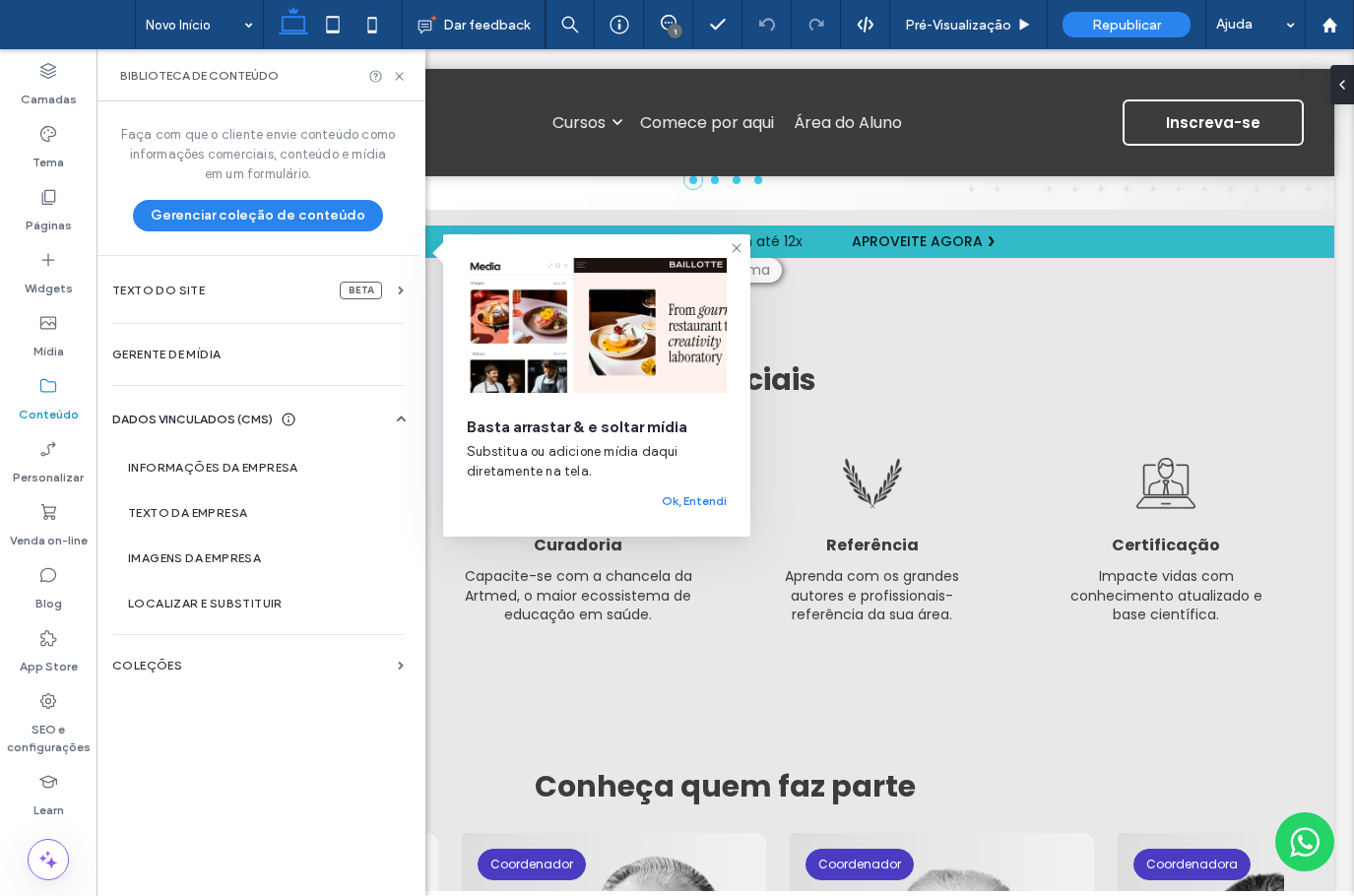 scroll, scrollTop: 323, scrollLeft: 0, axis: vertical 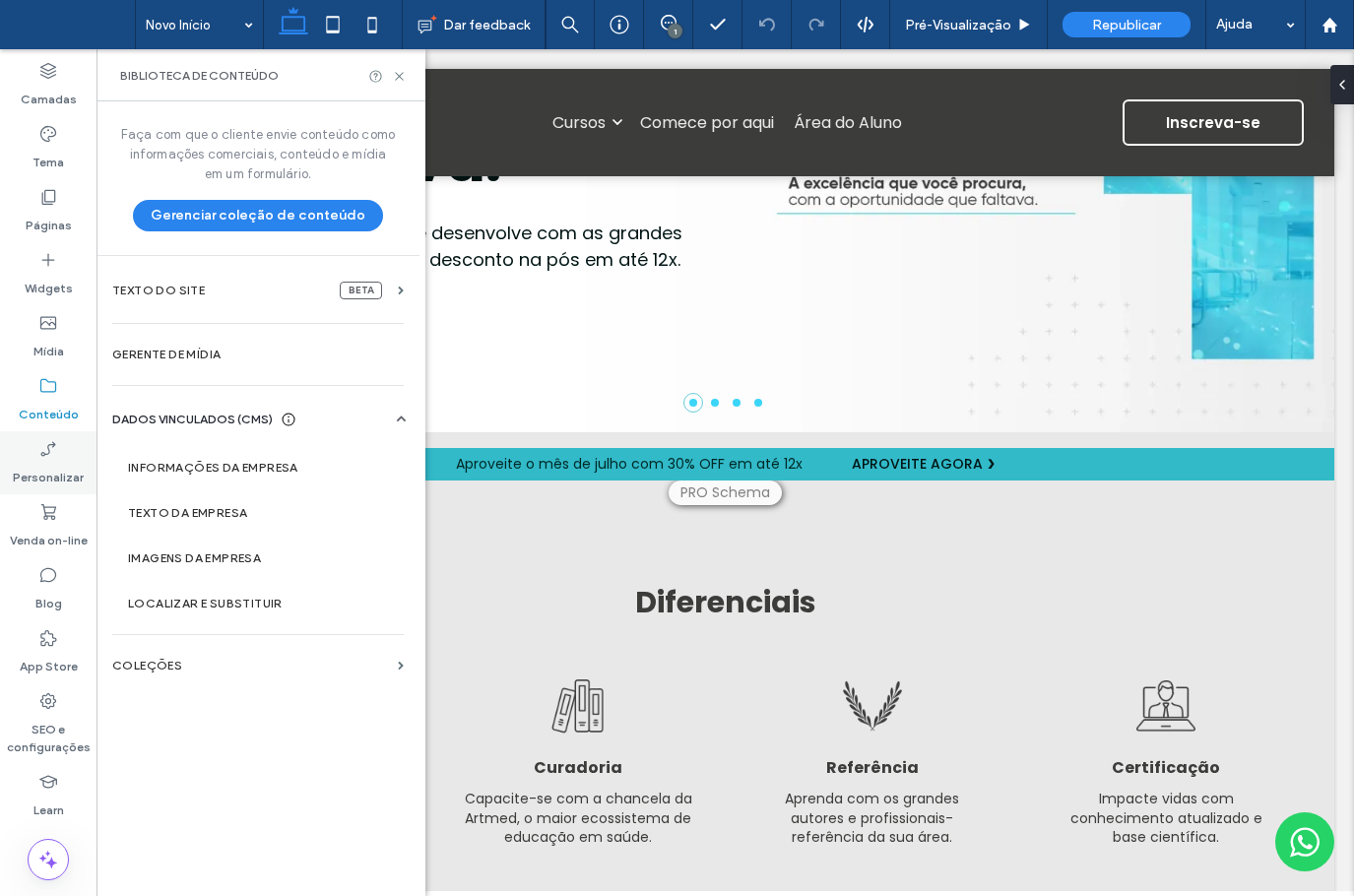 click on "Personalizar" at bounding box center [48, 473] 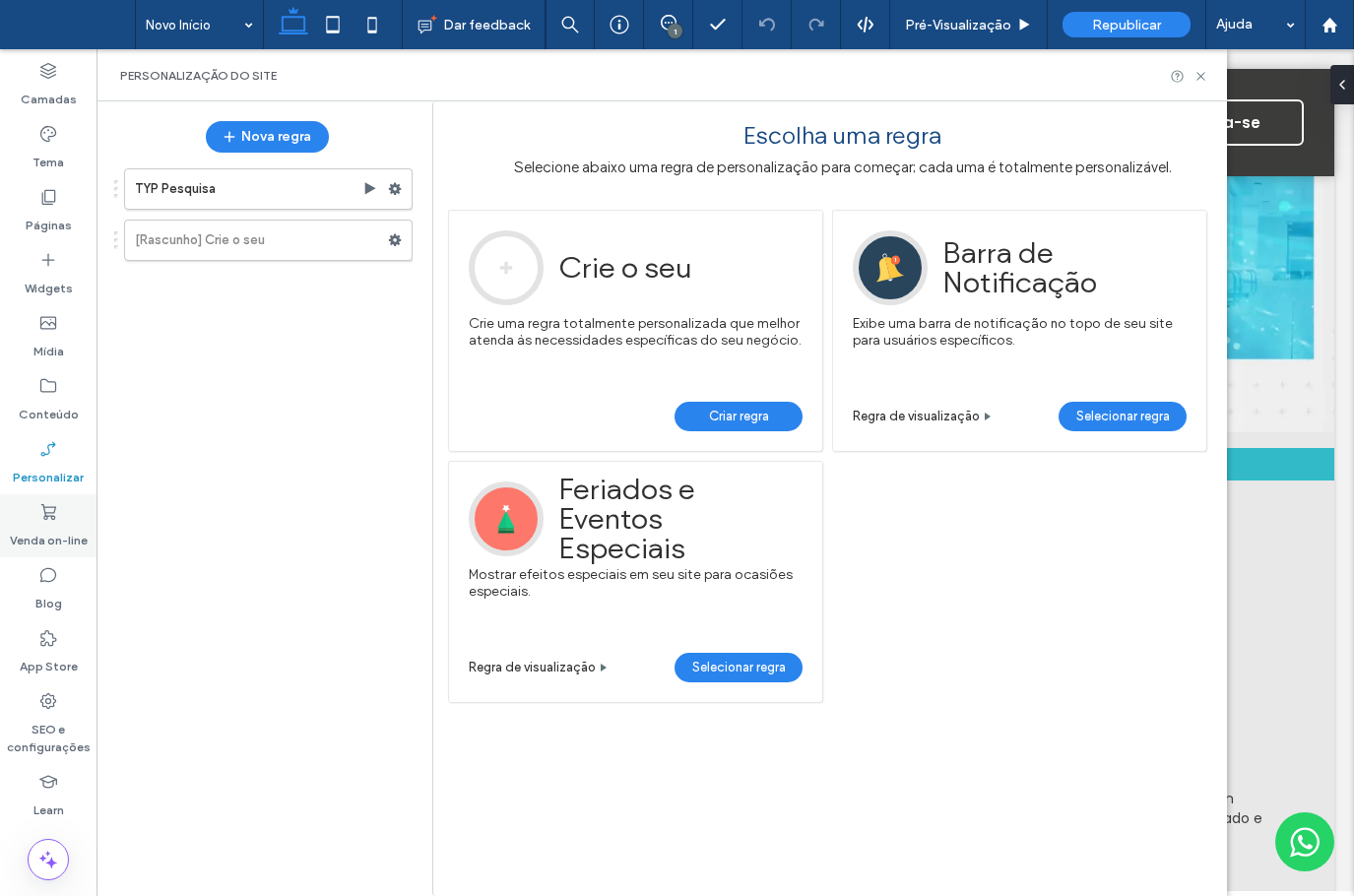 click on "Venda on-line" at bounding box center (48, 526) 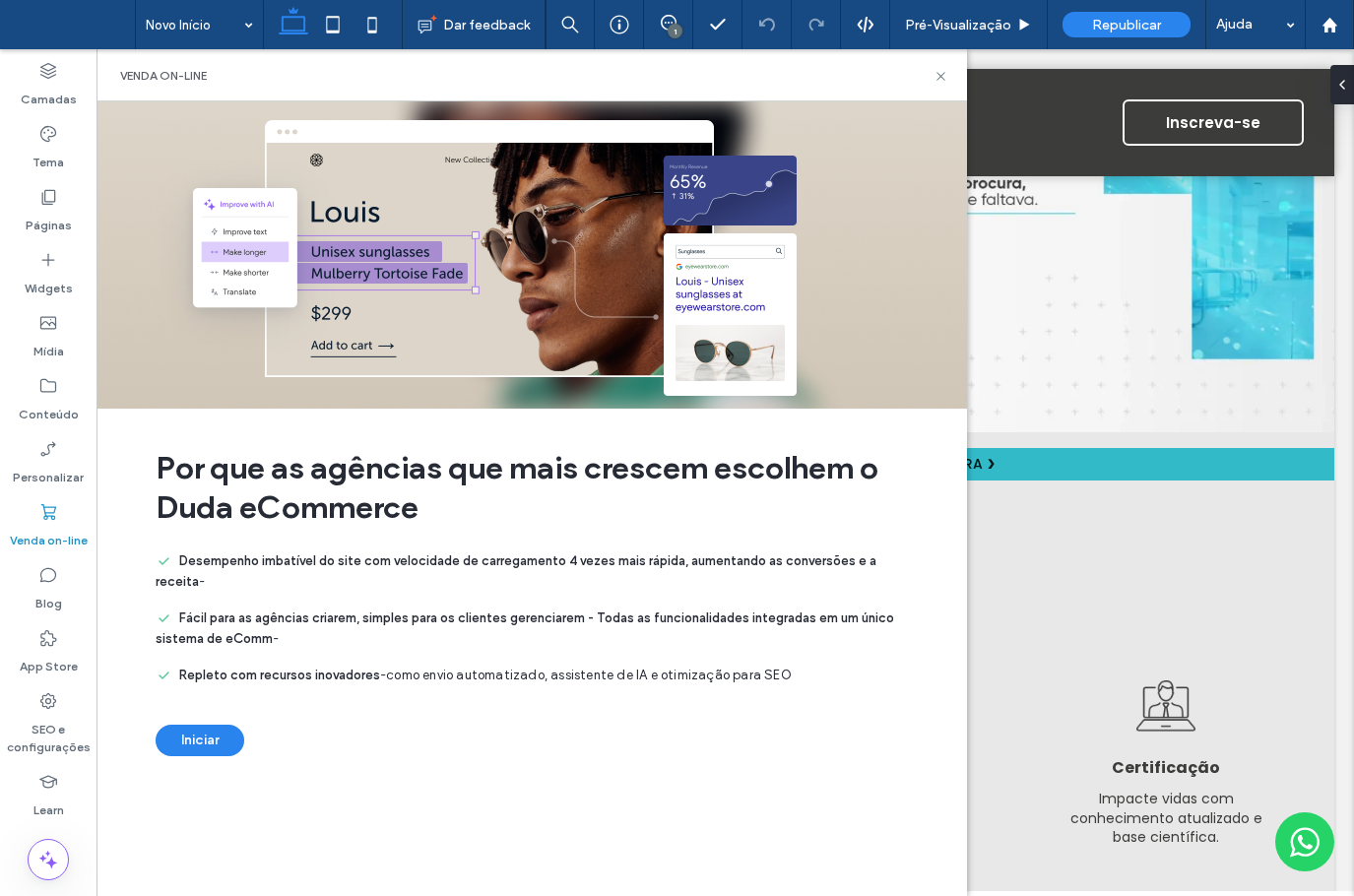 scroll, scrollTop: 295, scrollLeft: 0, axis: vertical 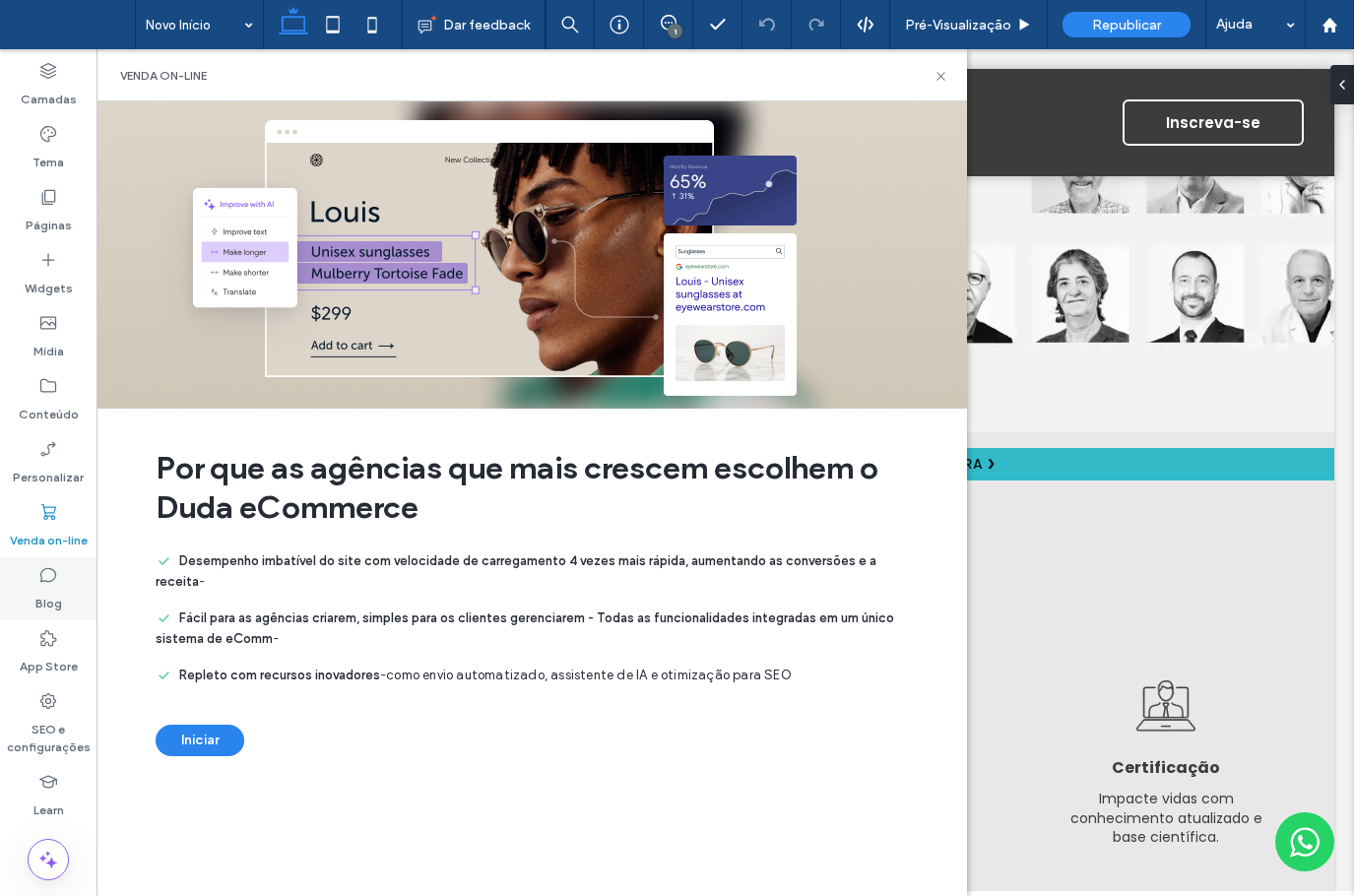 click on "Blog" at bounding box center (48, 589) 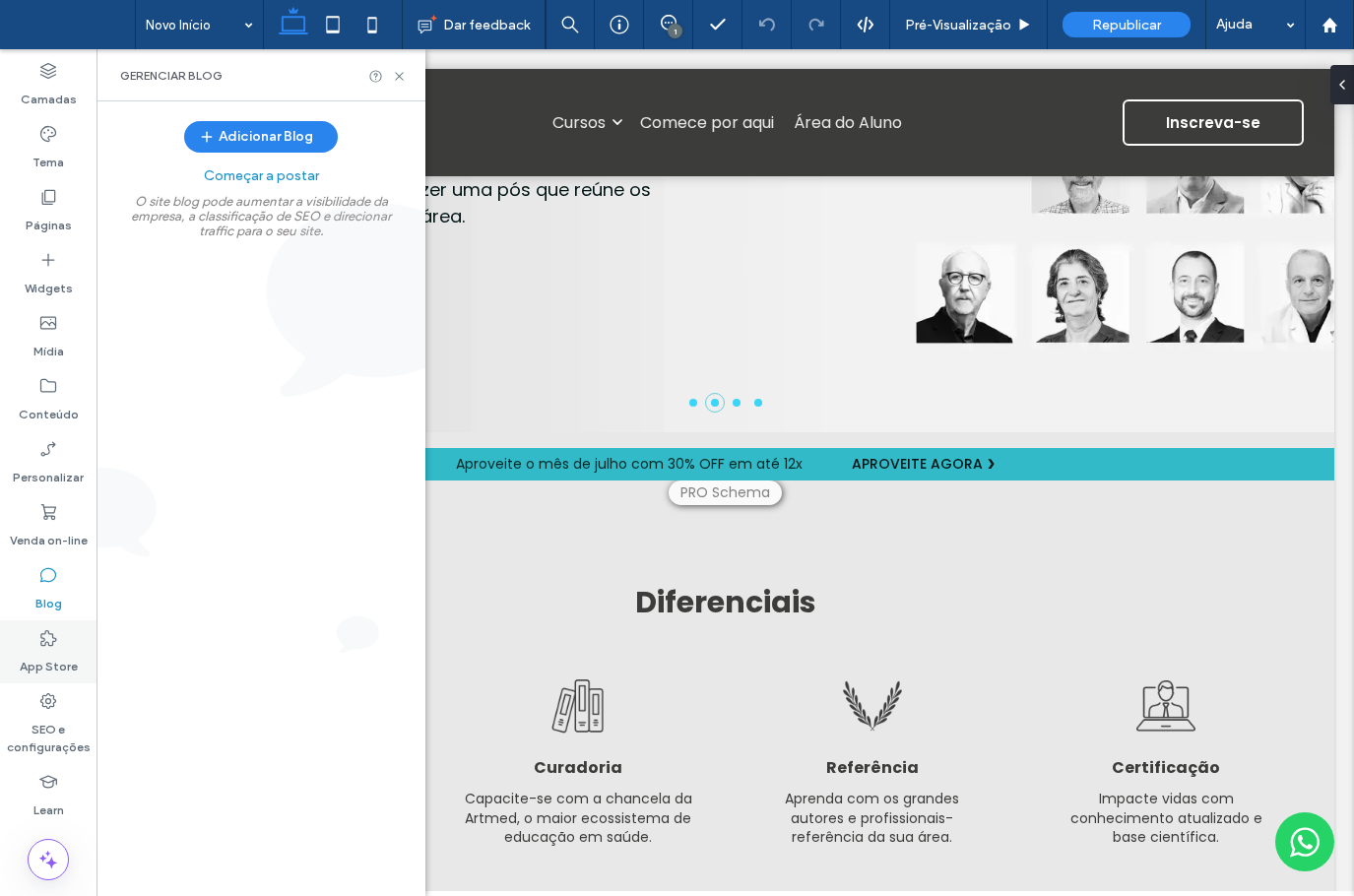 click on "App Store" at bounding box center (48, 662) 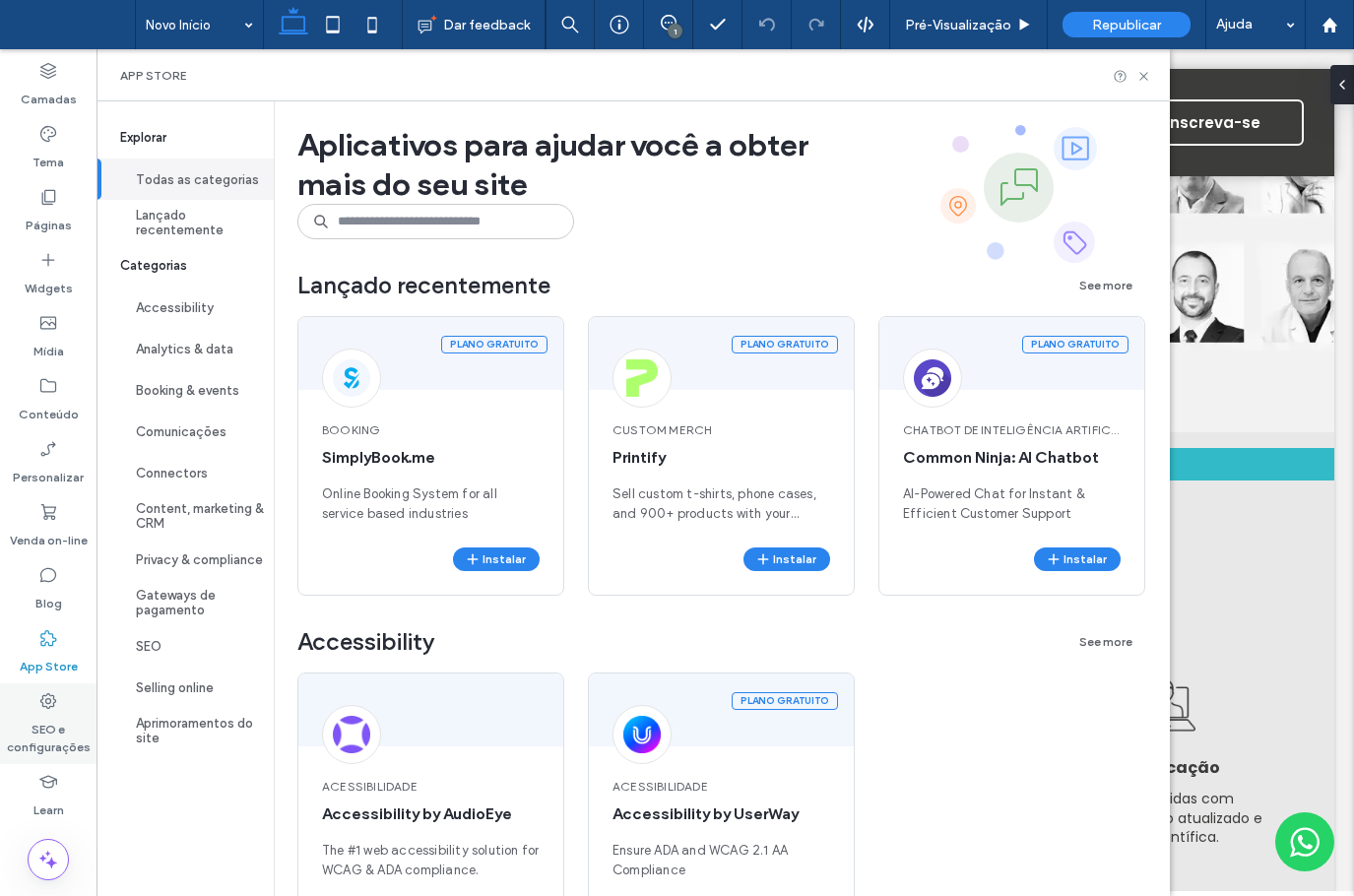 drag, startPoint x: 41, startPoint y: 722, endPoint x: 82, endPoint y: 725, distance: 41.10961 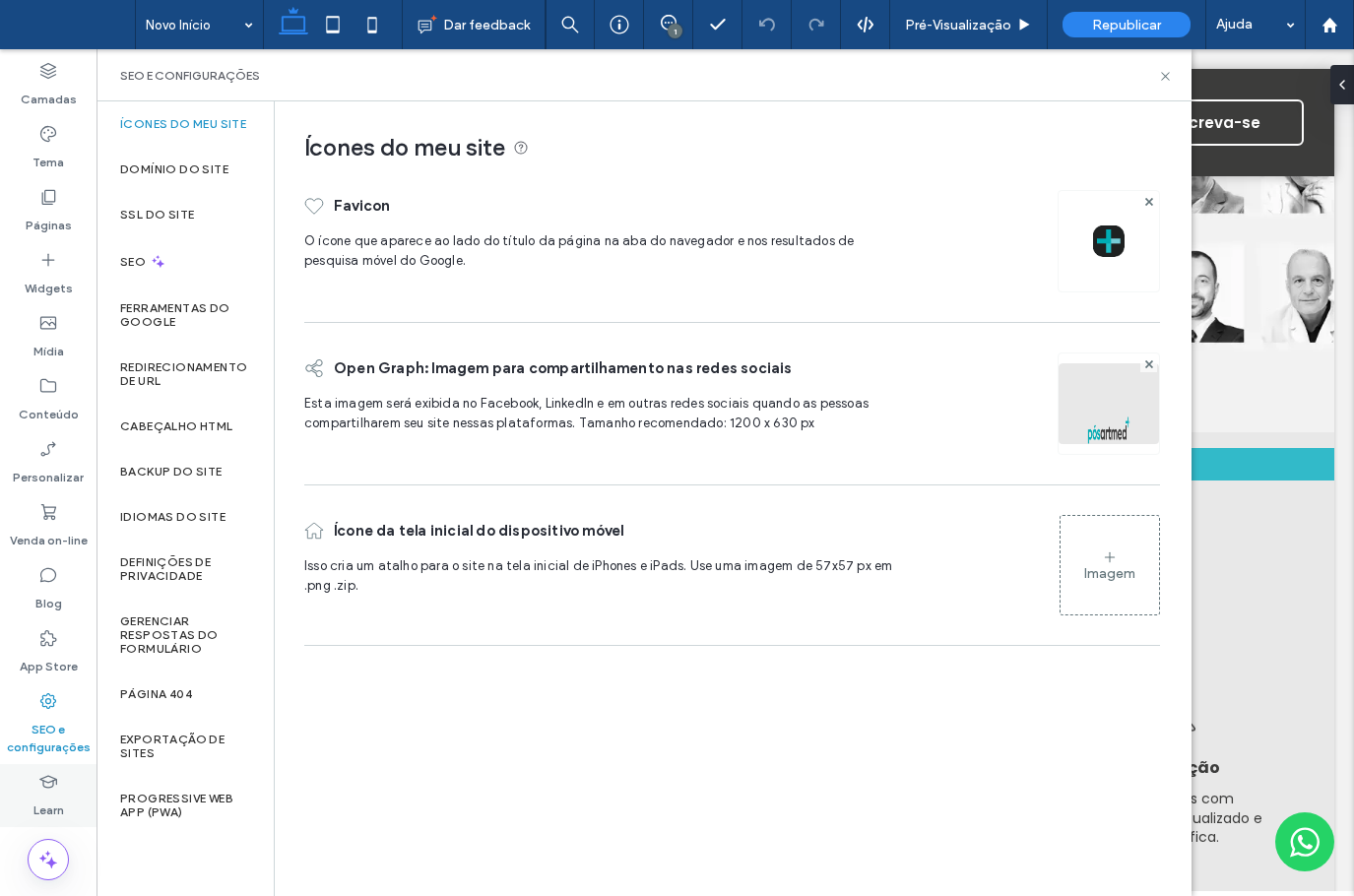 click 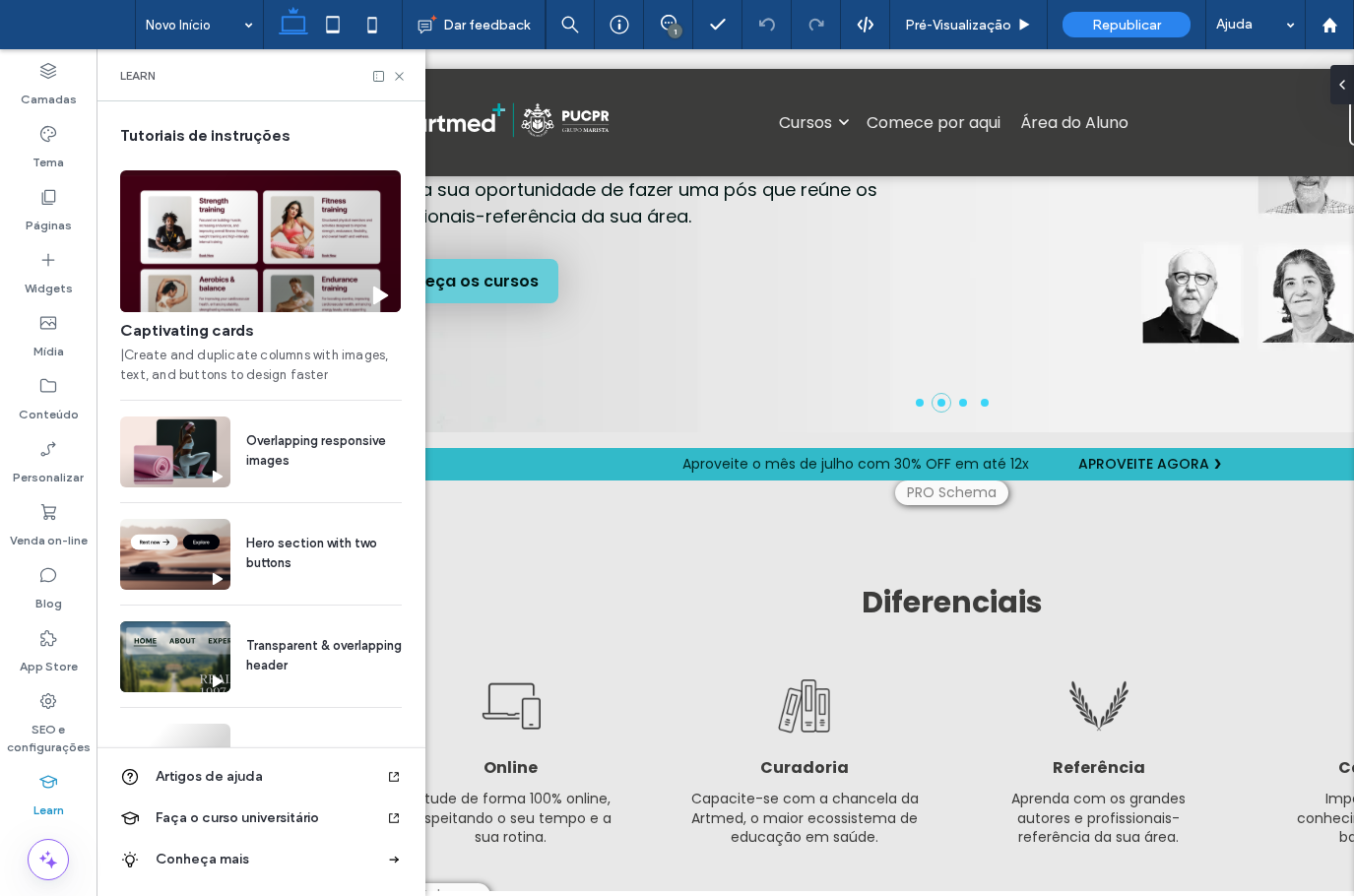 scroll, scrollTop: 0, scrollLeft: 226, axis: horizontal 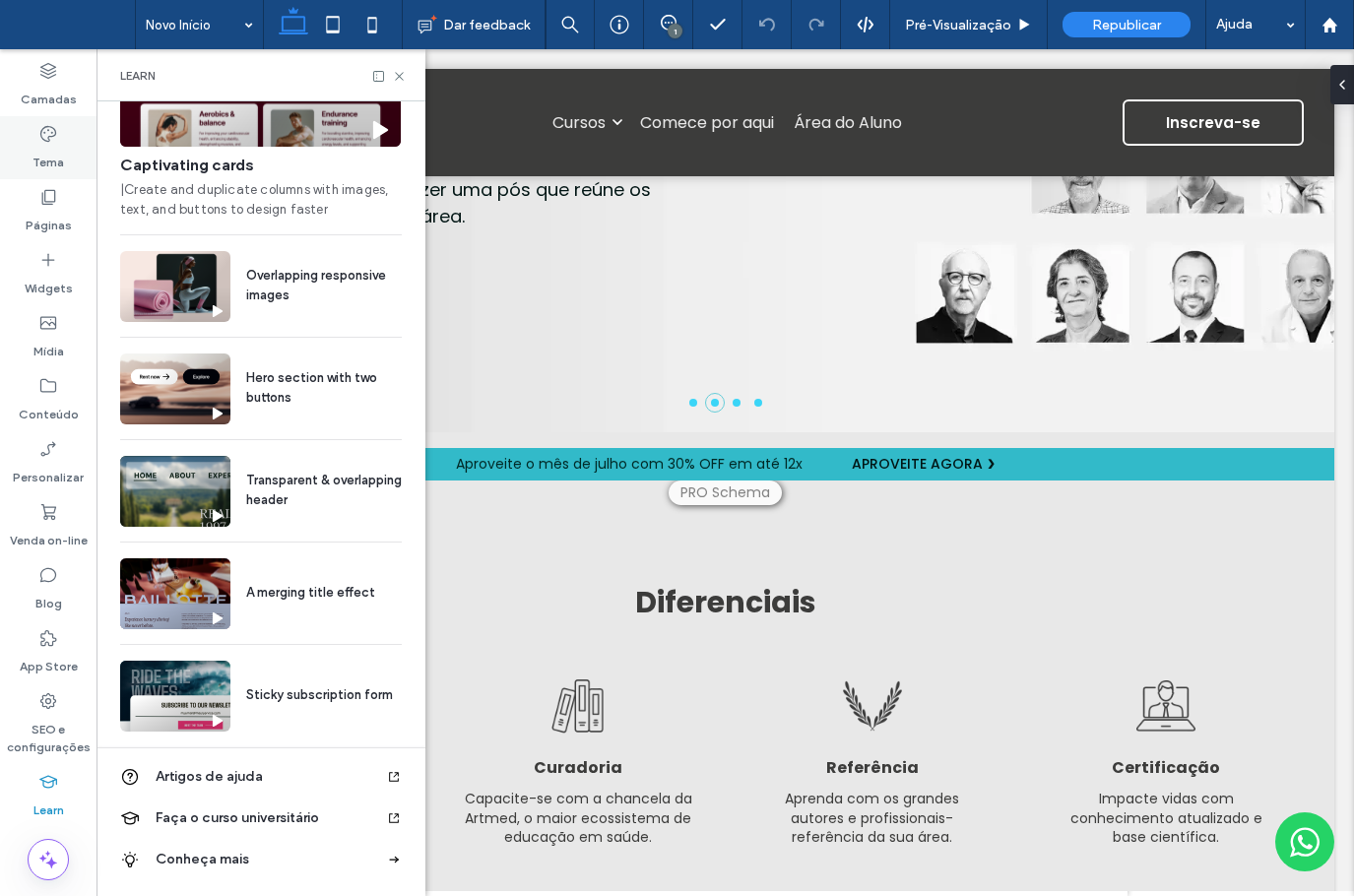 click 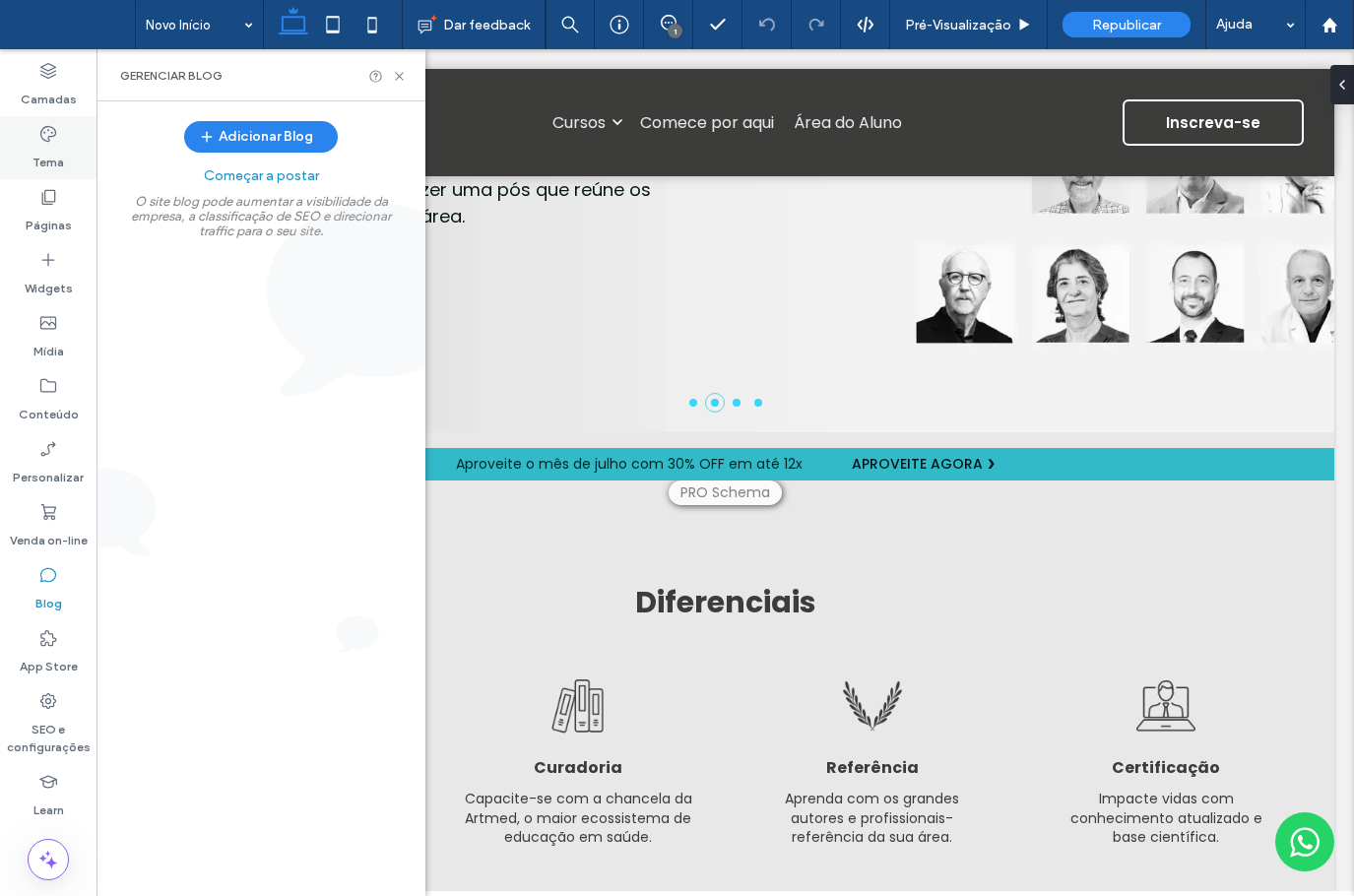 scroll, scrollTop: 0, scrollLeft: 0, axis: both 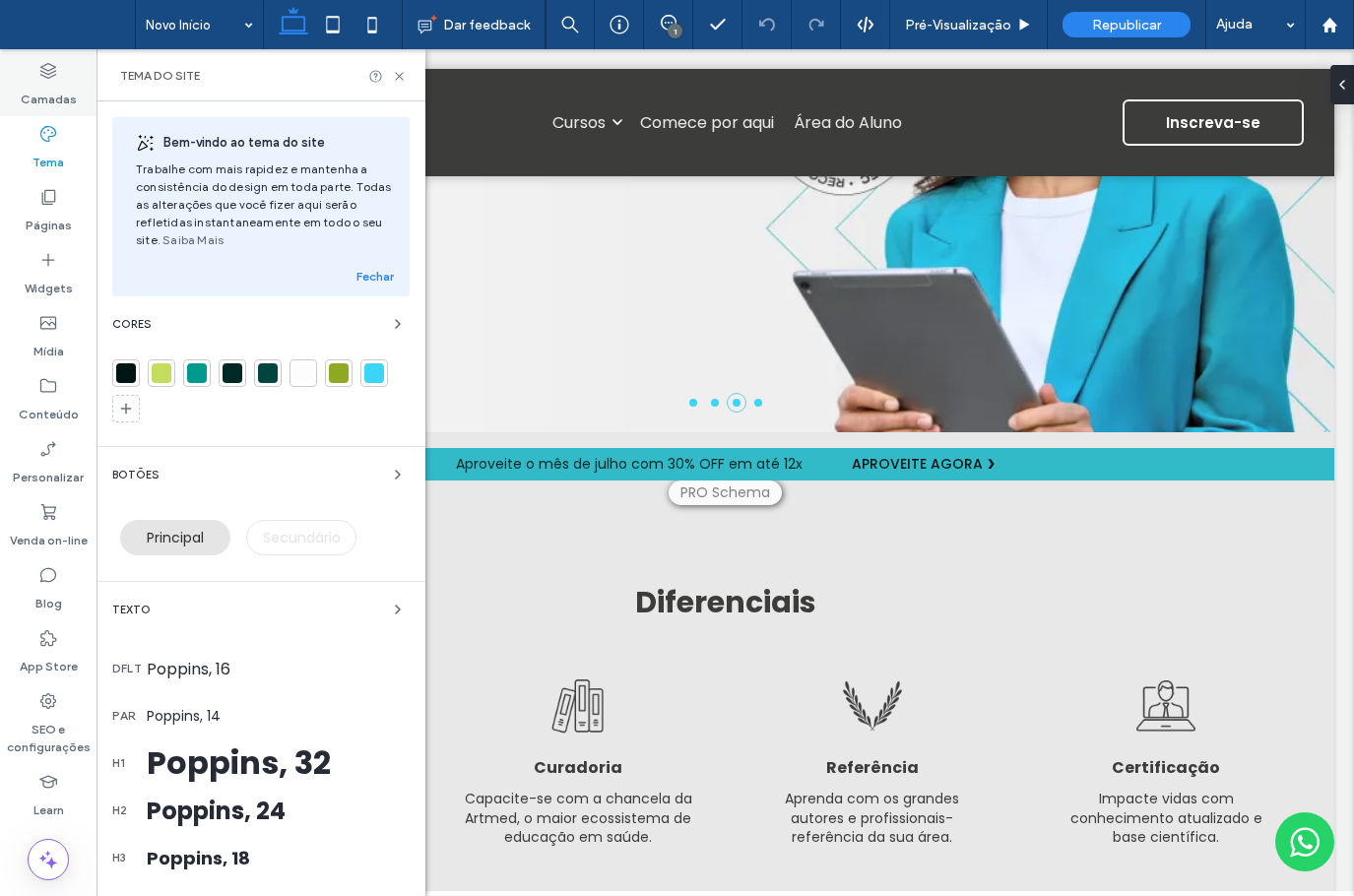 click on "Camadas" at bounding box center (48, 95) 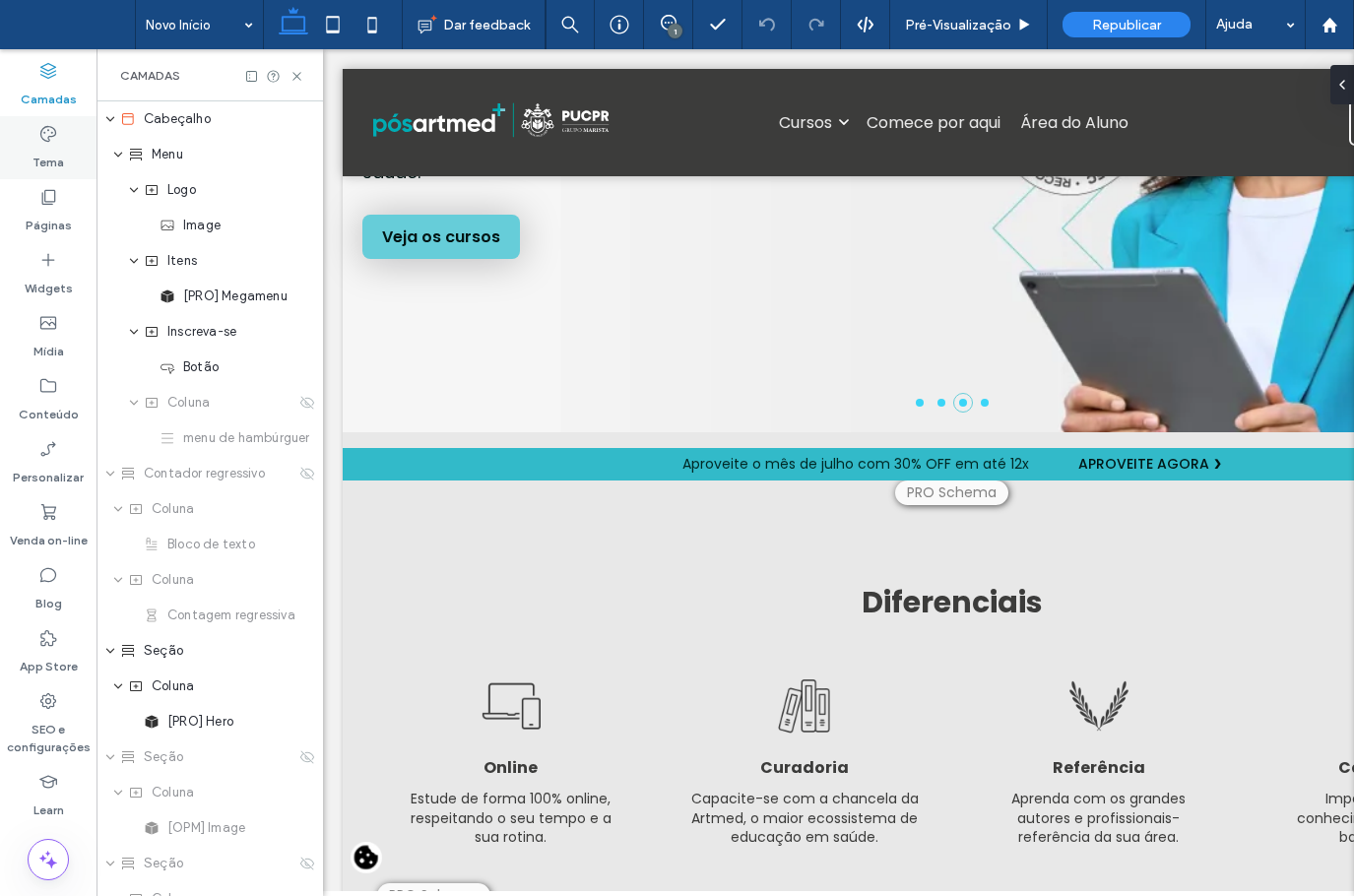 scroll, scrollTop: 0, scrollLeft: 226, axis: horizontal 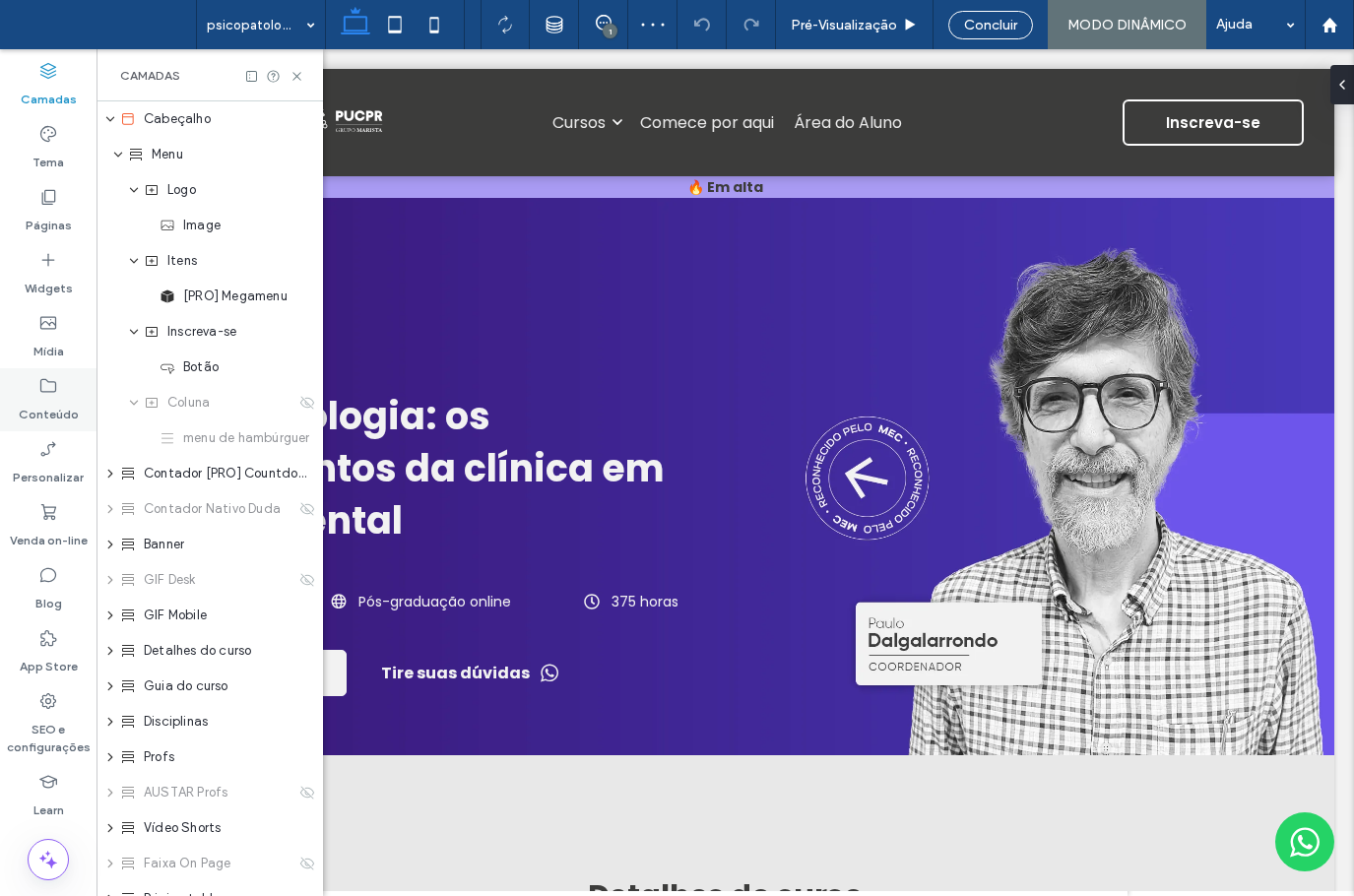 click on "Conteúdo" at bounding box center [48, 400] 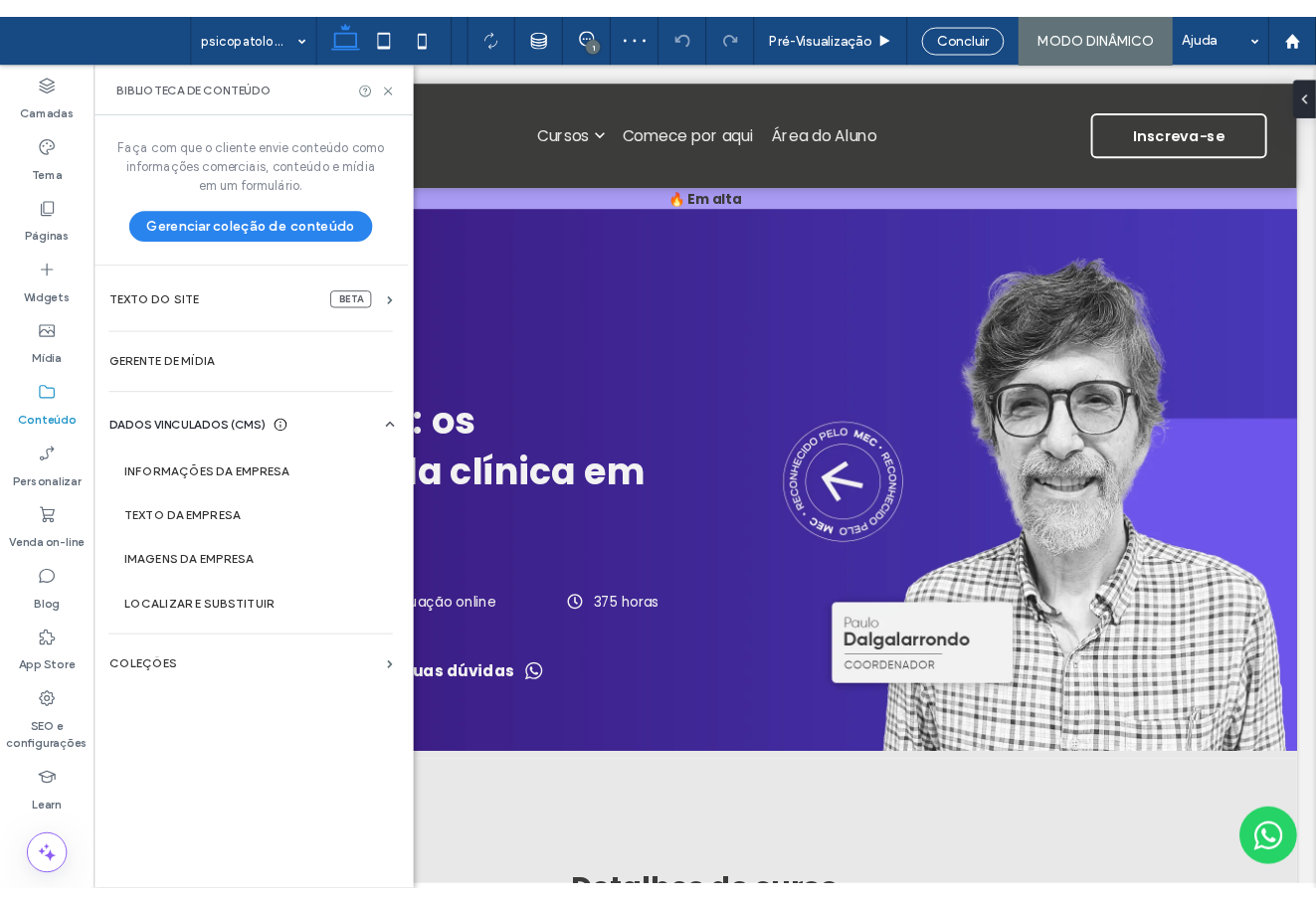 scroll, scrollTop: 0, scrollLeft: 0, axis: both 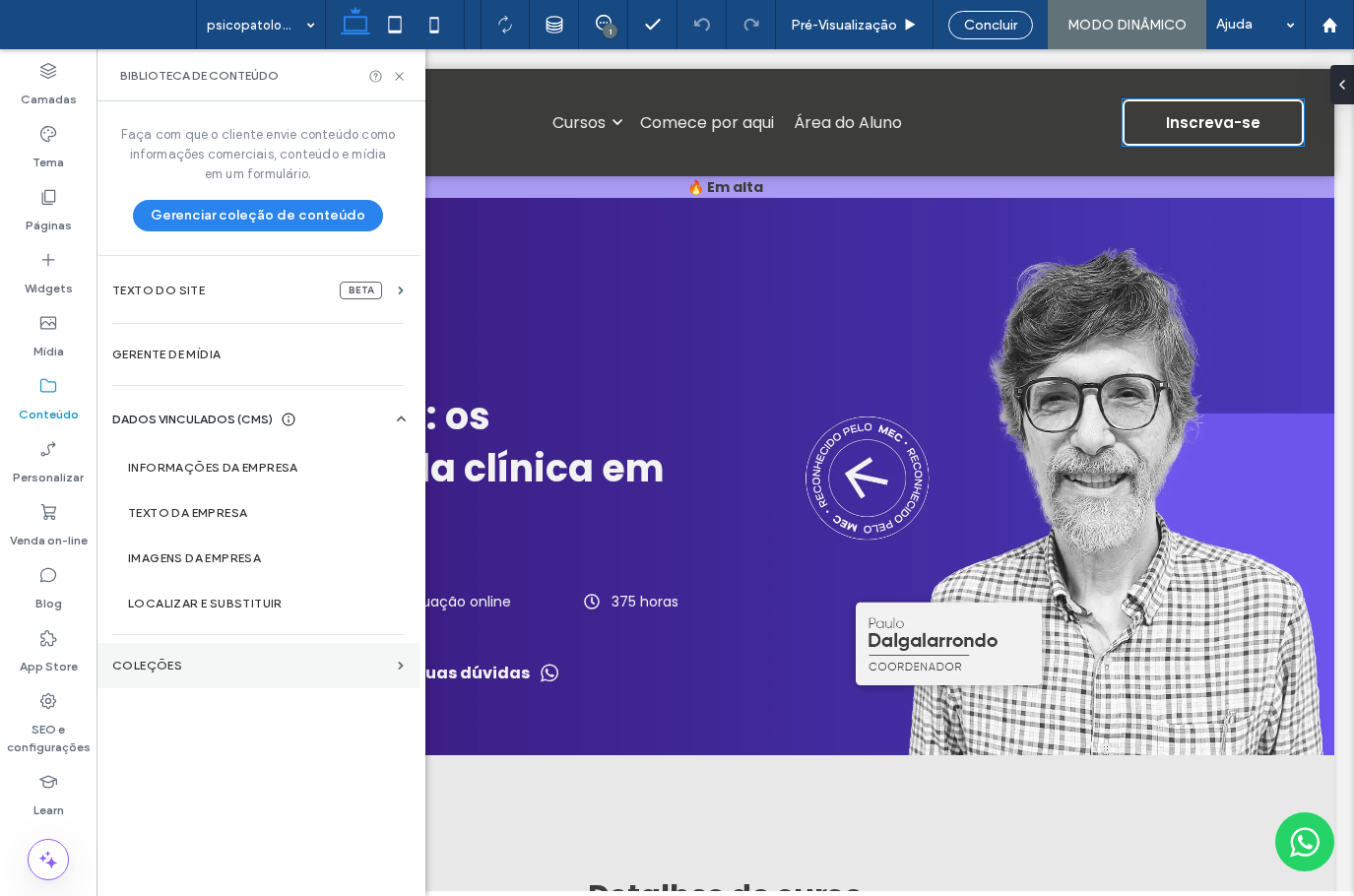 click on "COLEÇÕES" at bounding box center (258, 666) 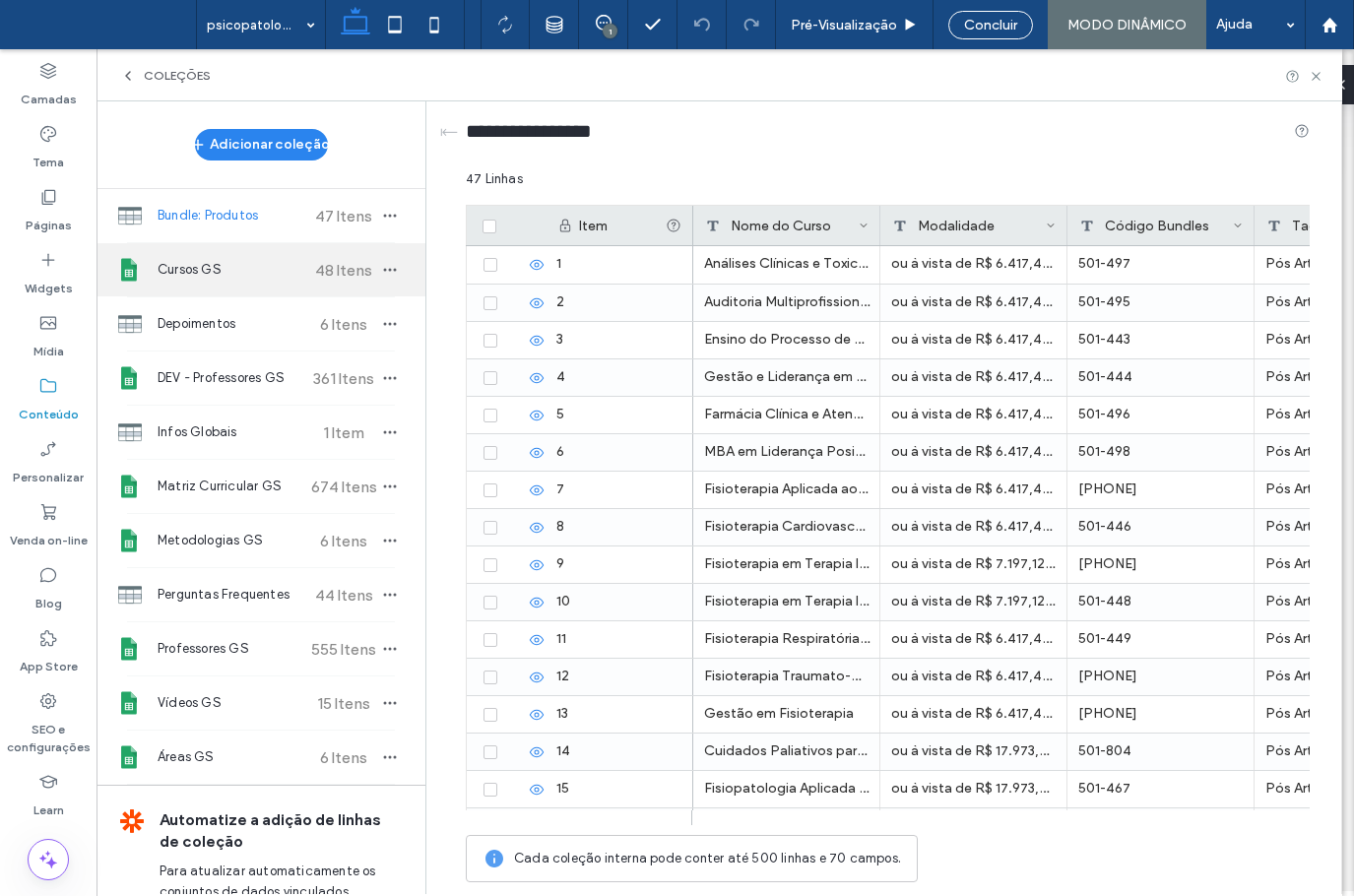 click on "Cursos GS" at bounding box center (230, 270) 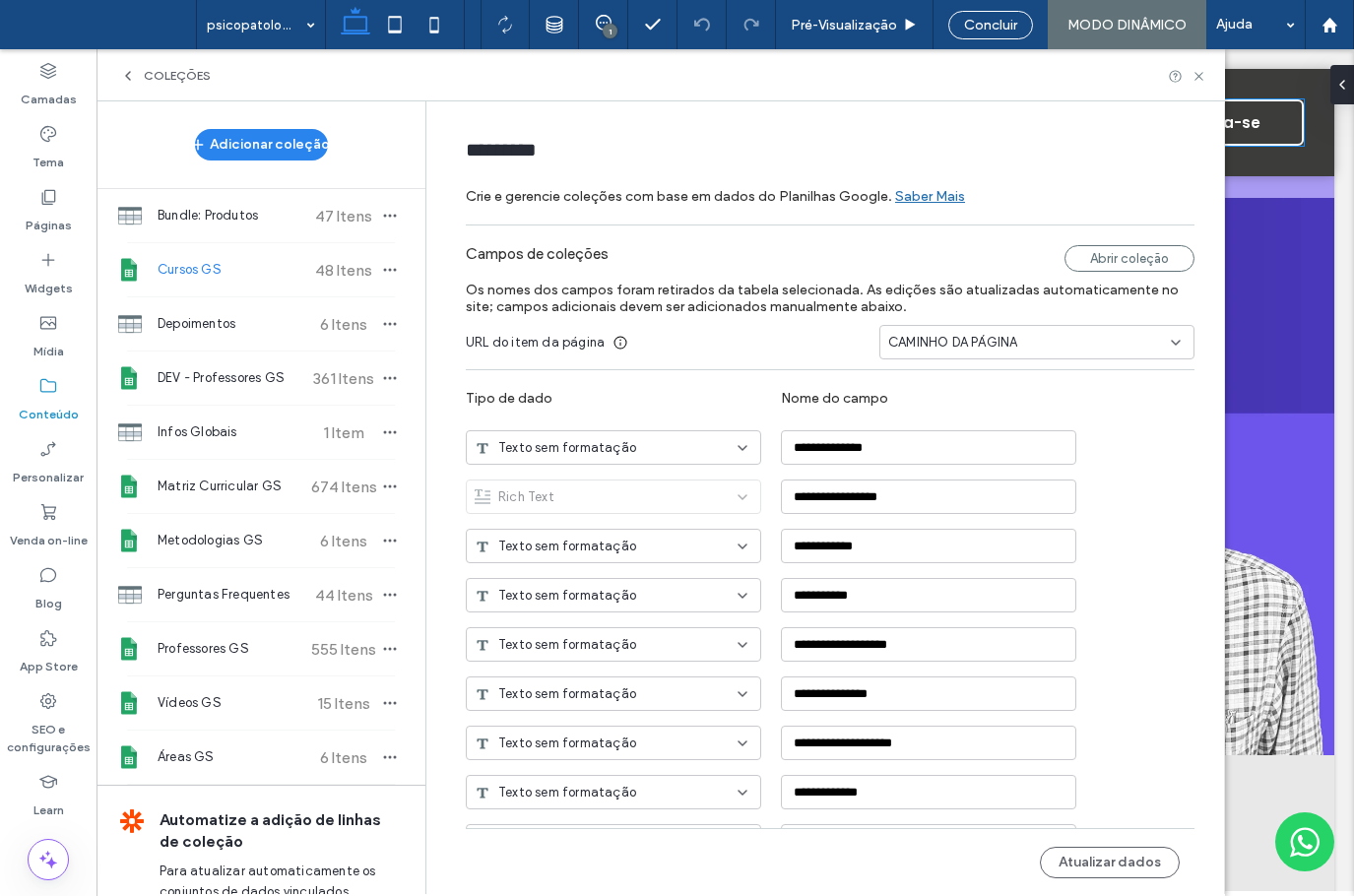 click on "Cursos GS" at bounding box center [230, 270] 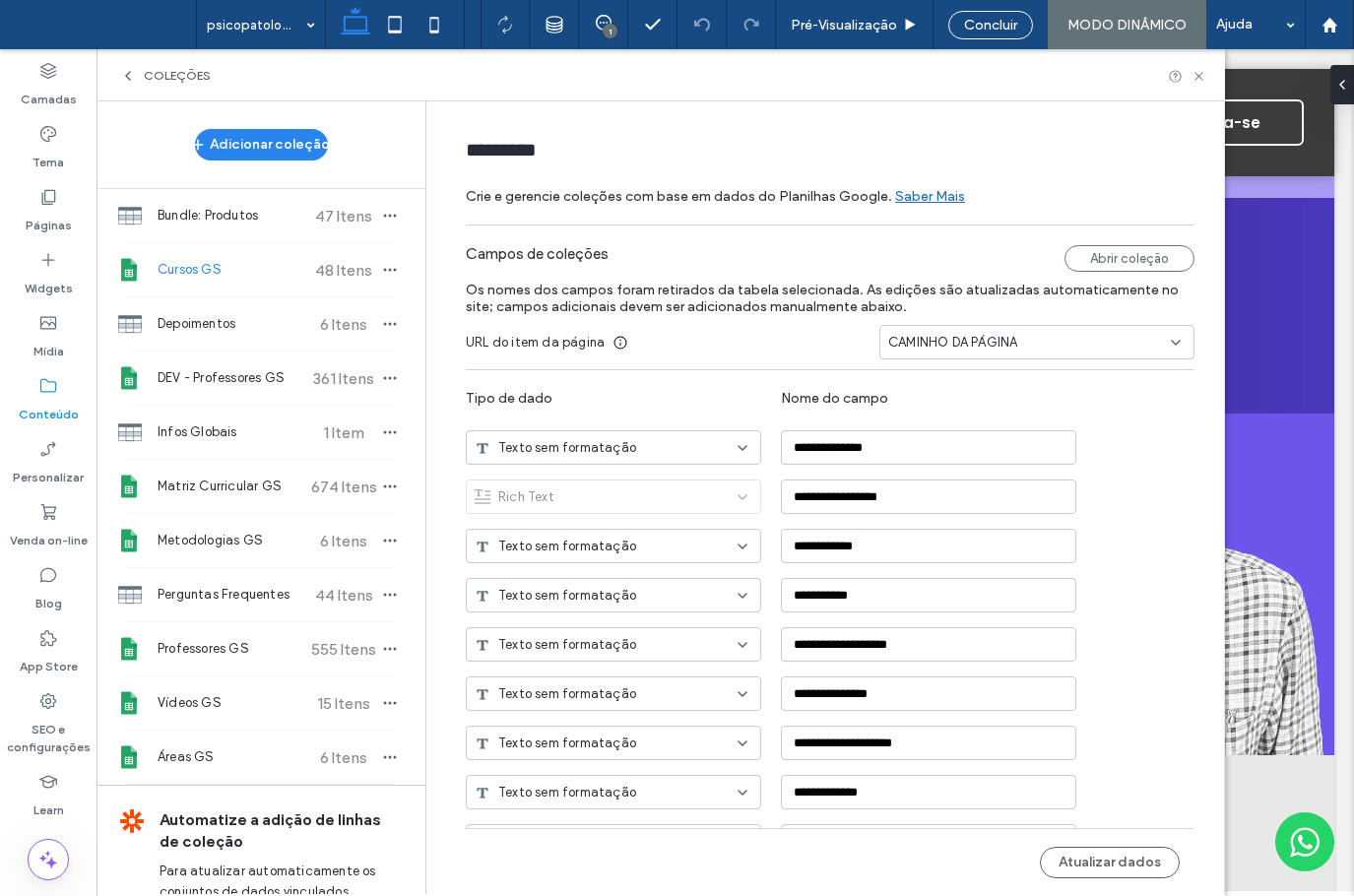 click on "Cursos GS" at bounding box center [230, 270] 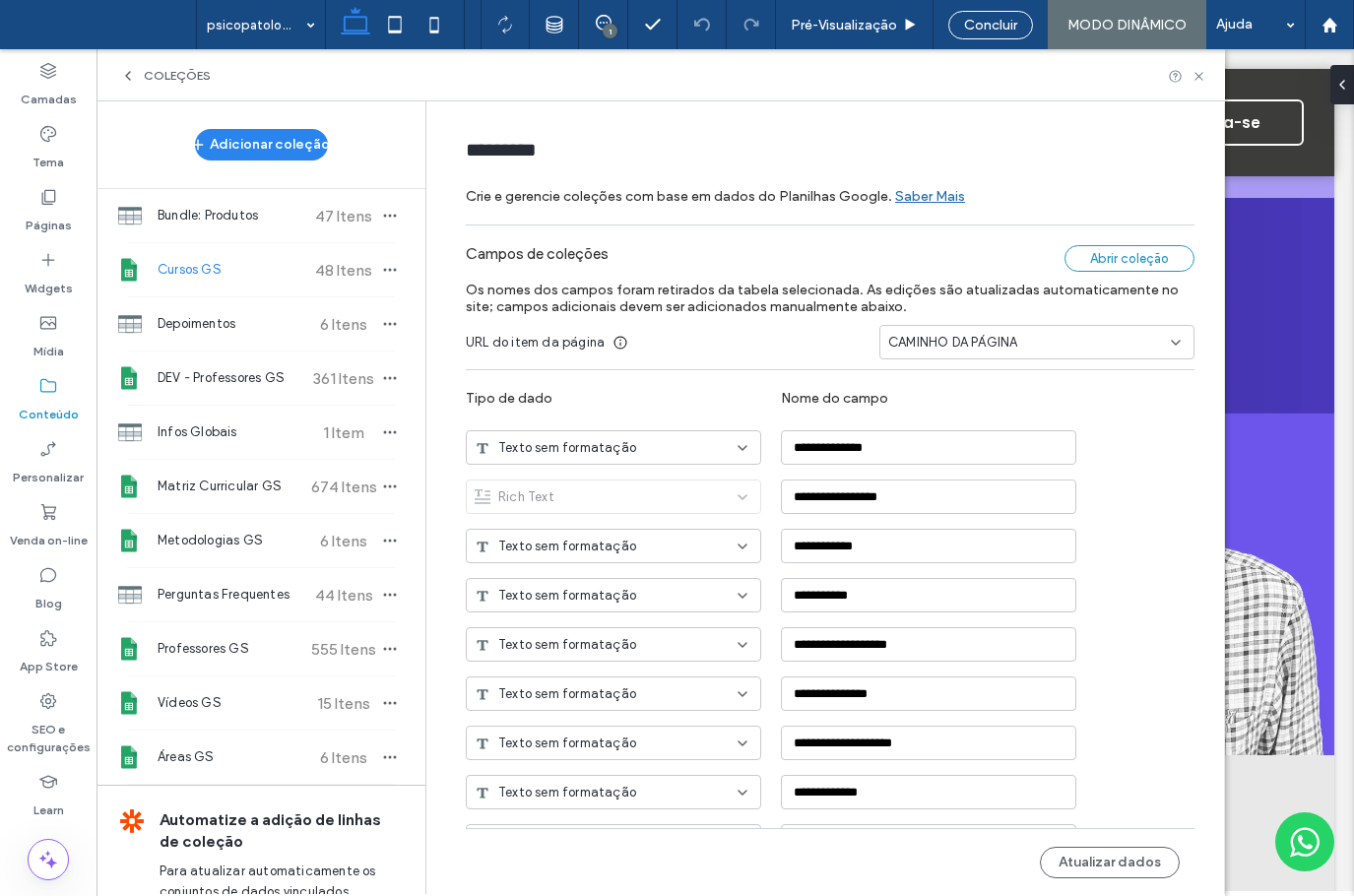 click on "Abrir coleção" at bounding box center (1129, 258) 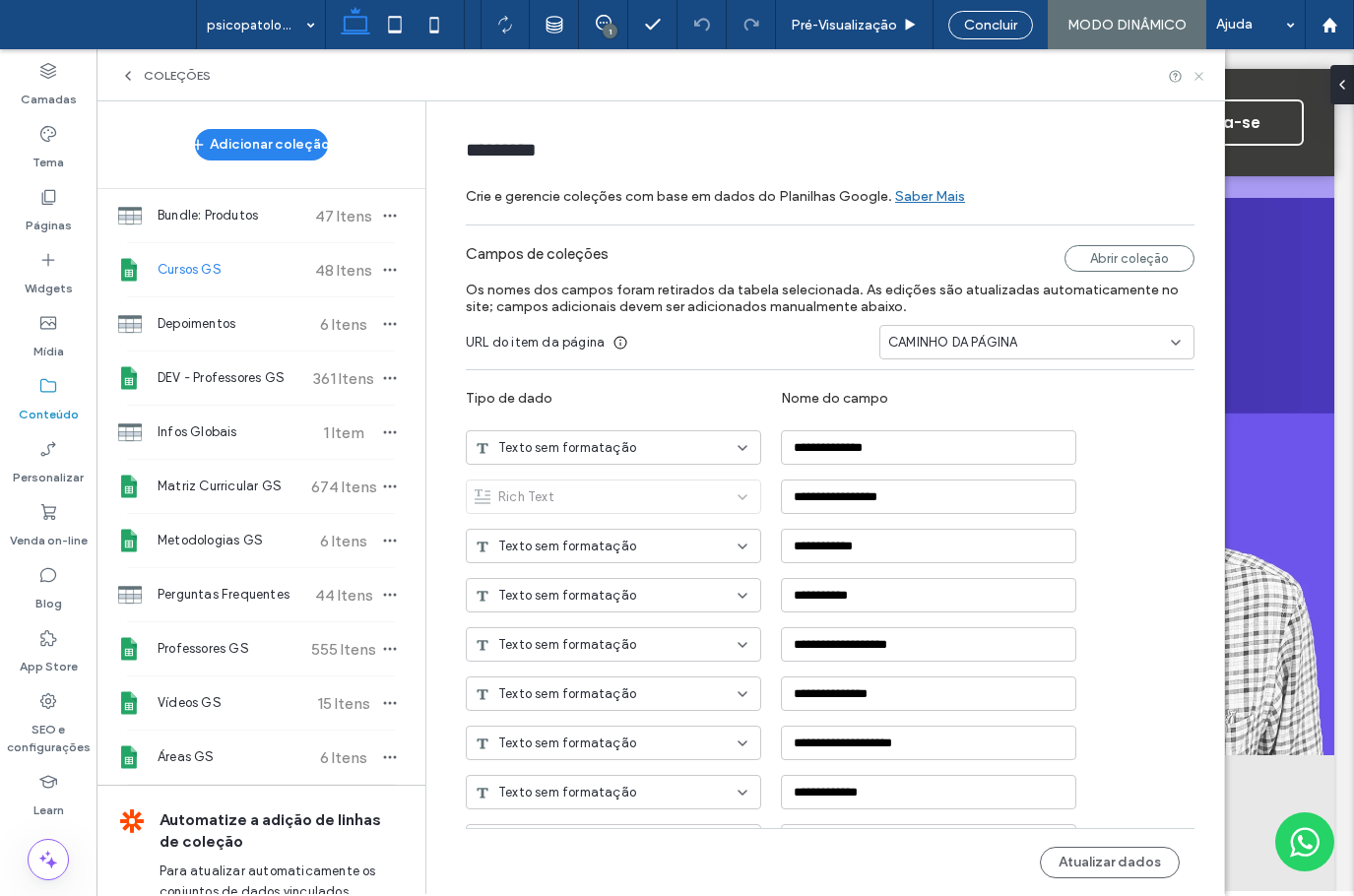 drag, startPoint x: 1104, startPoint y: 33, endPoint x: 1200, endPoint y: 83, distance: 108.24047 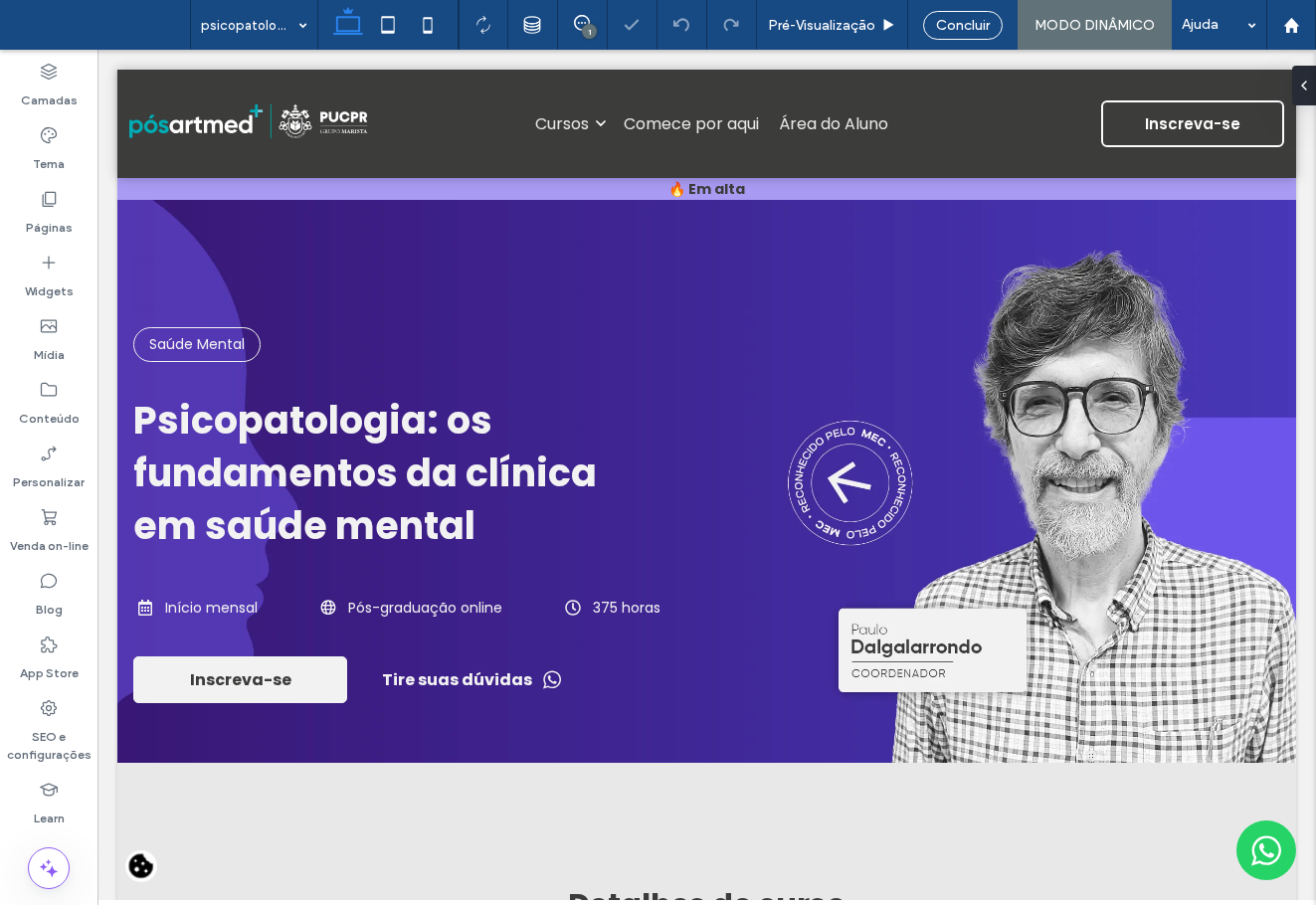 scroll, scrollTop: 0, scrollLeft: 0, axis: both 